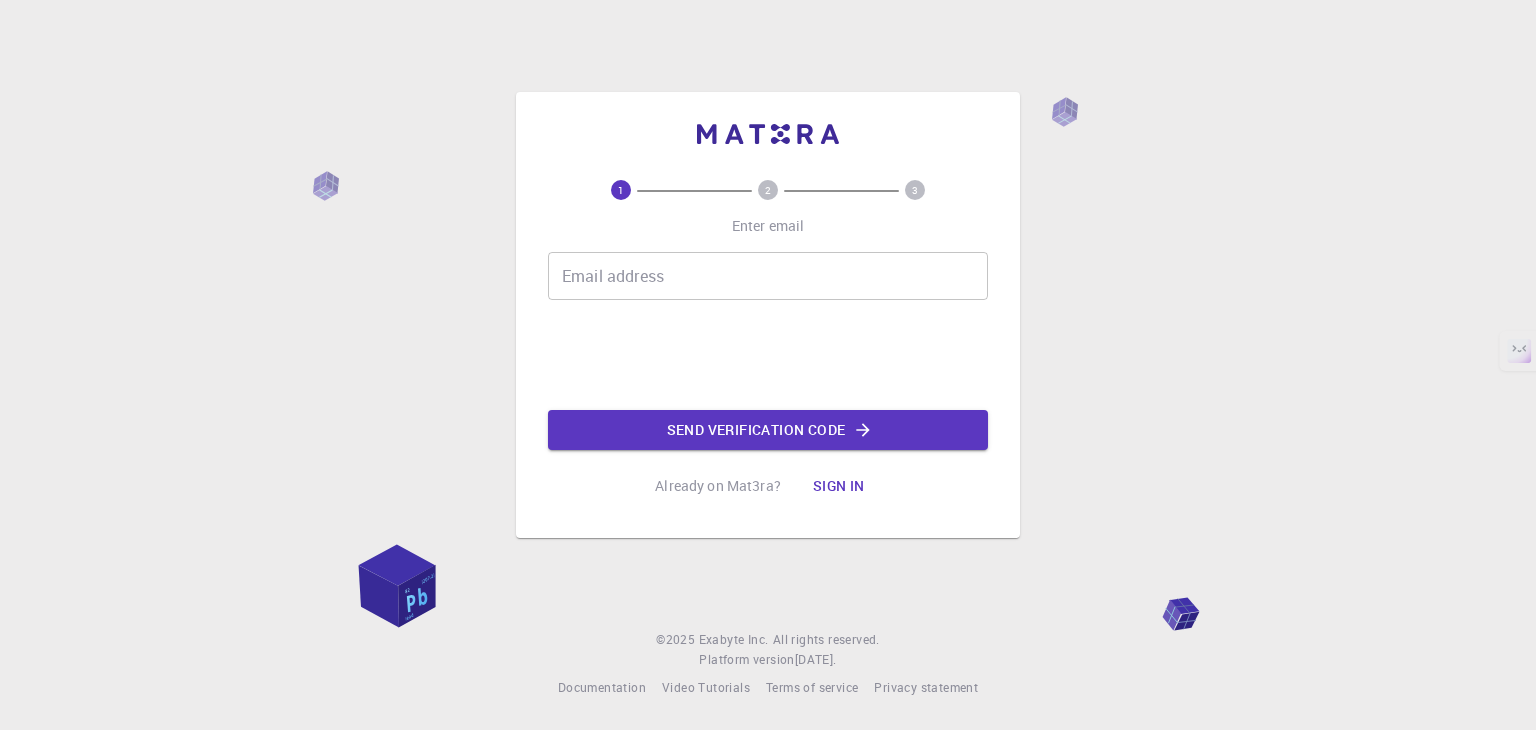 scroll, scrollTop: 0, scrollLeft: 0, axis: both 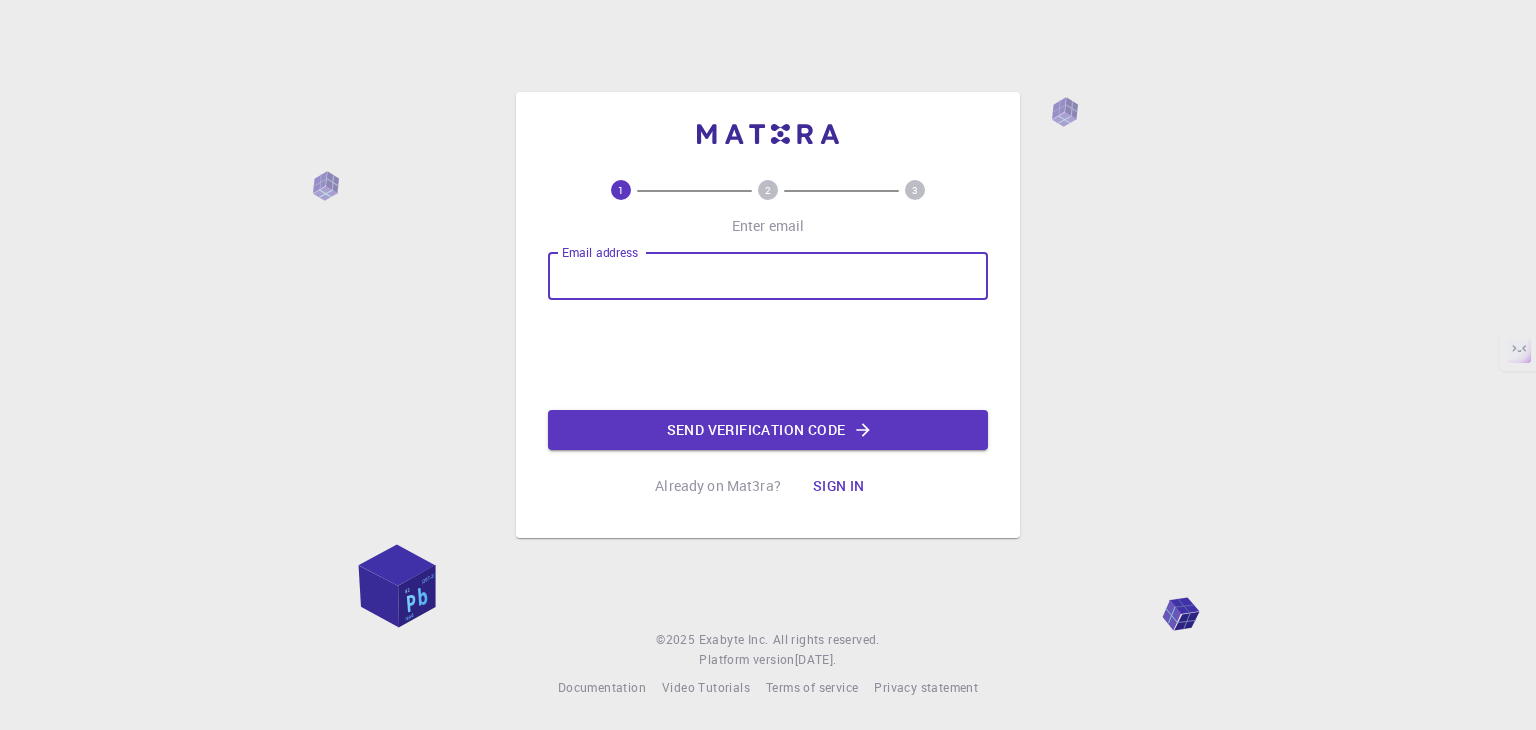 click on "Email address" at bounding box center (768, 276) 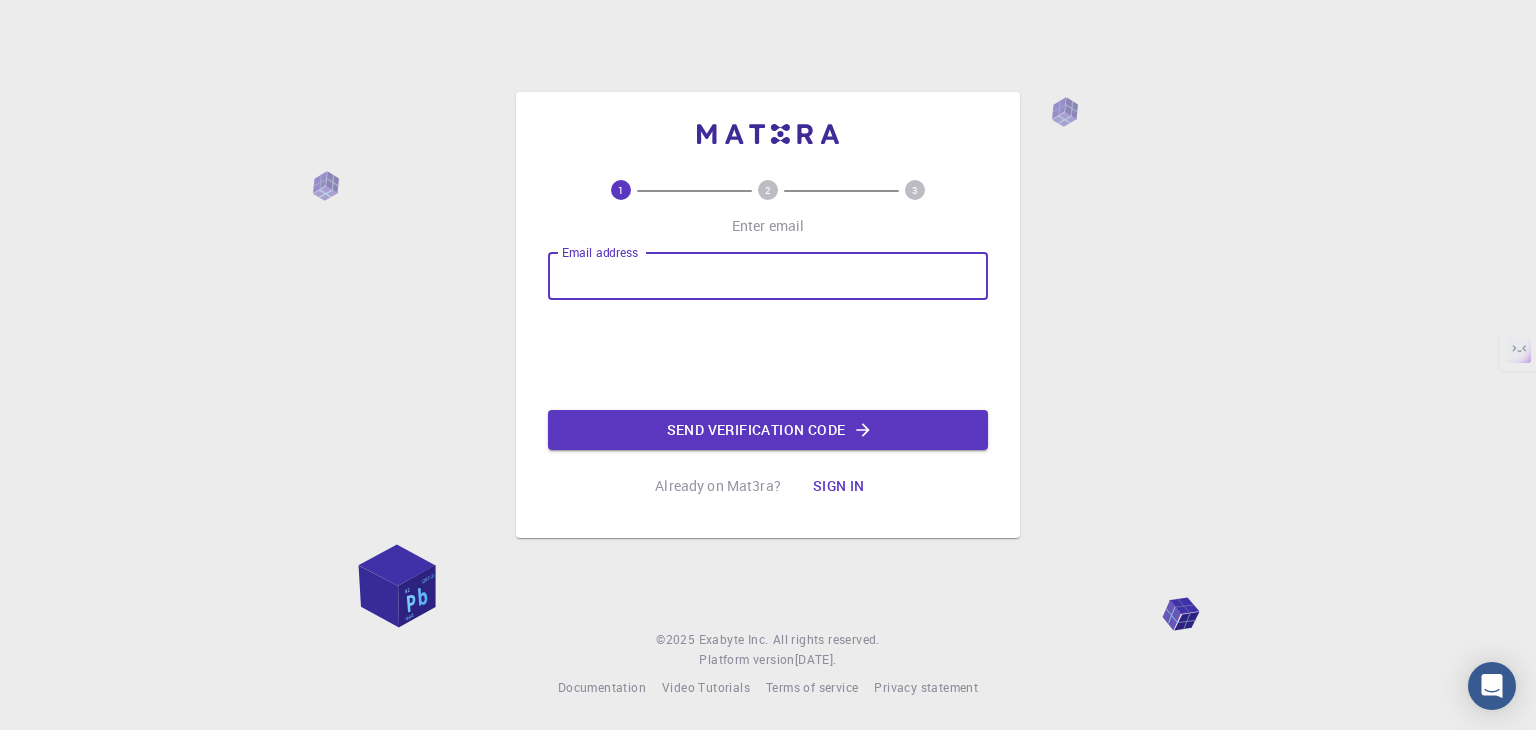 type on "adhitiyatamilarasan2002@gmail.com" 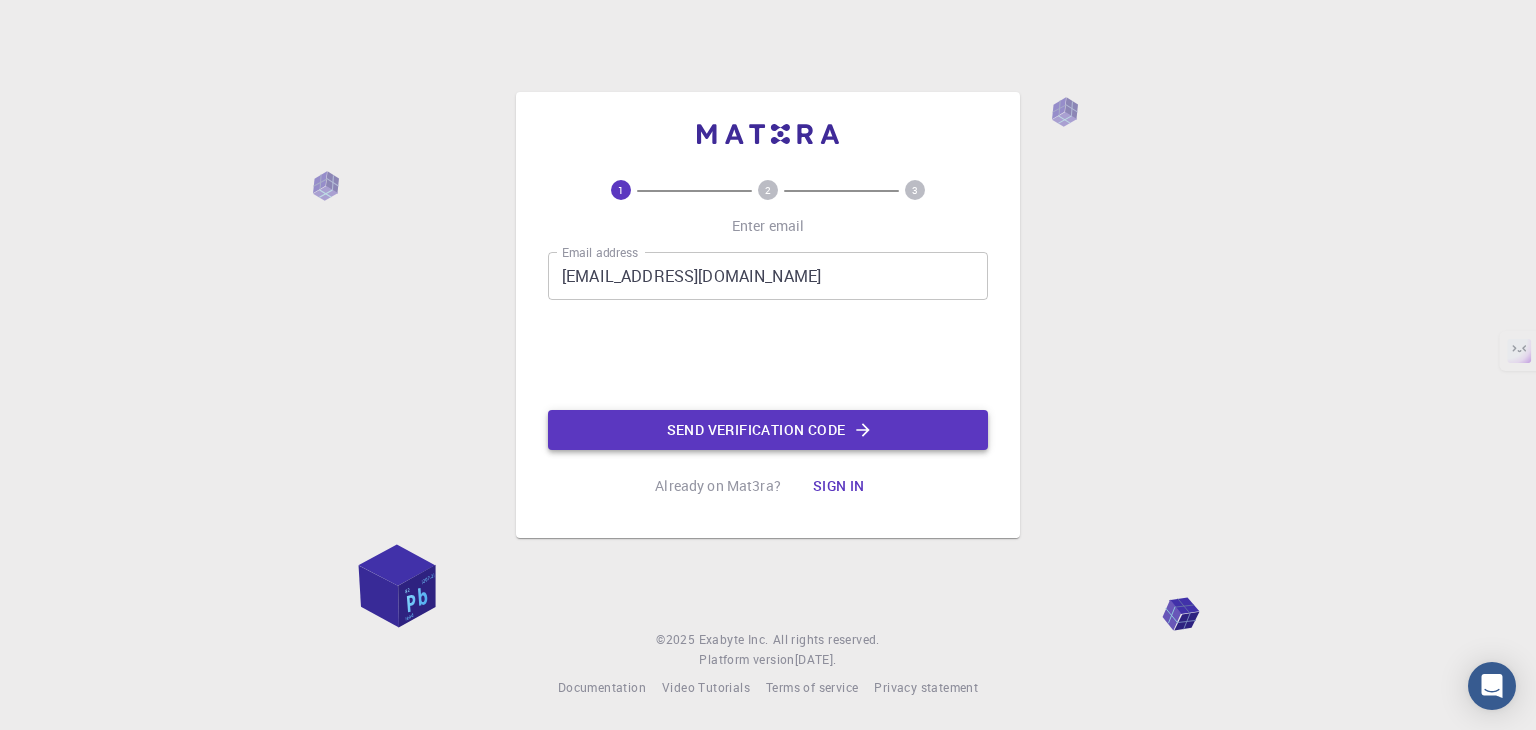 click on "Send verification code" 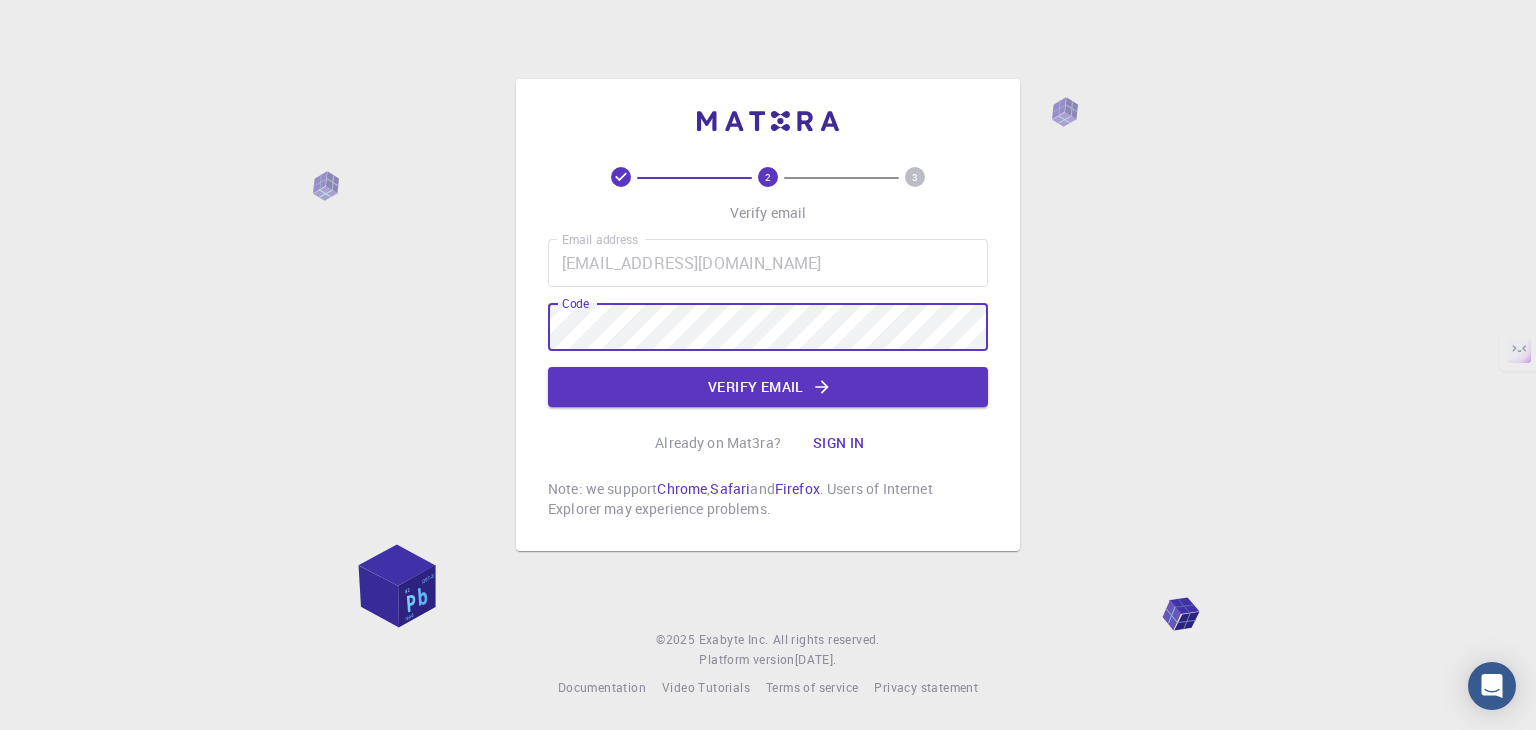 click on "Verify email" 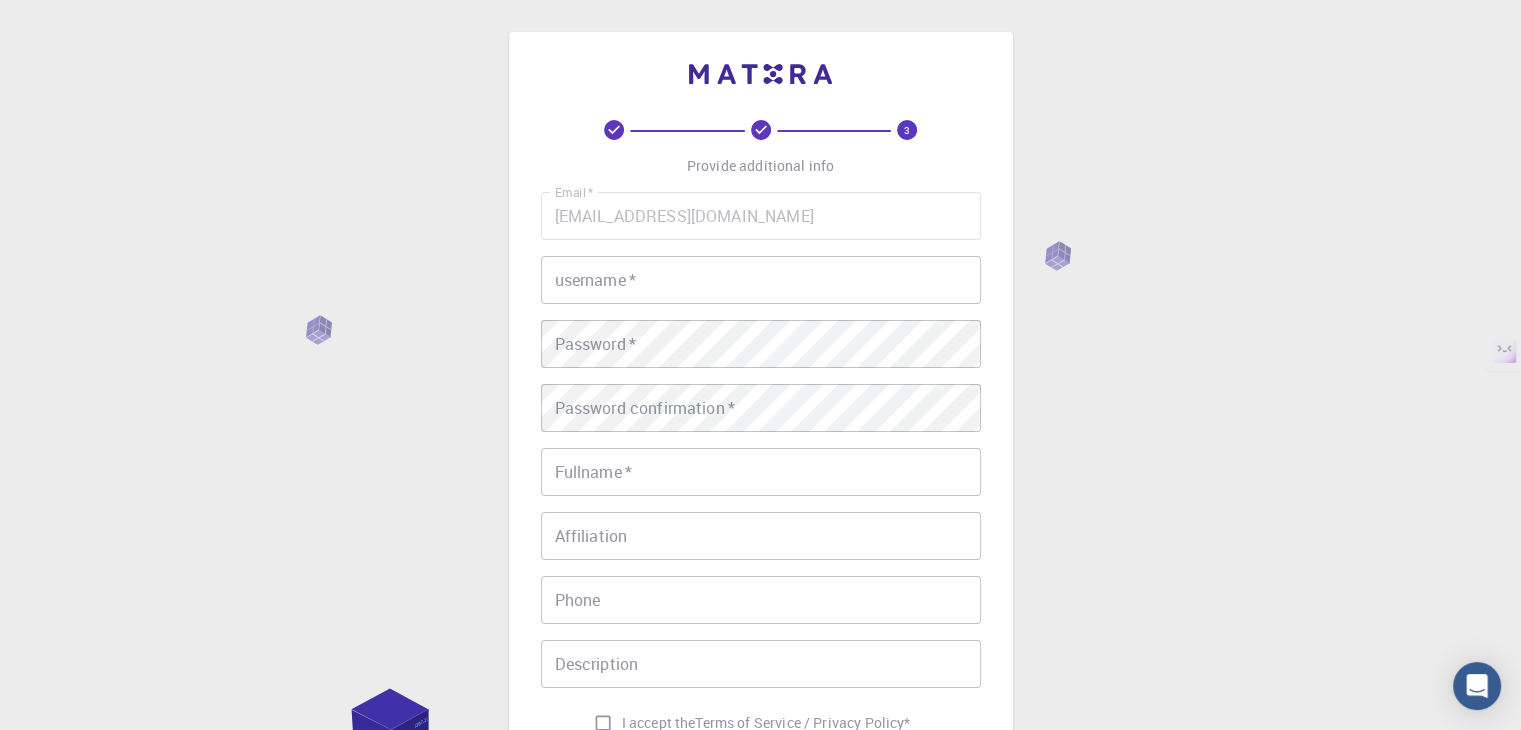 click on "username   *" at bounding box center (761, 280) 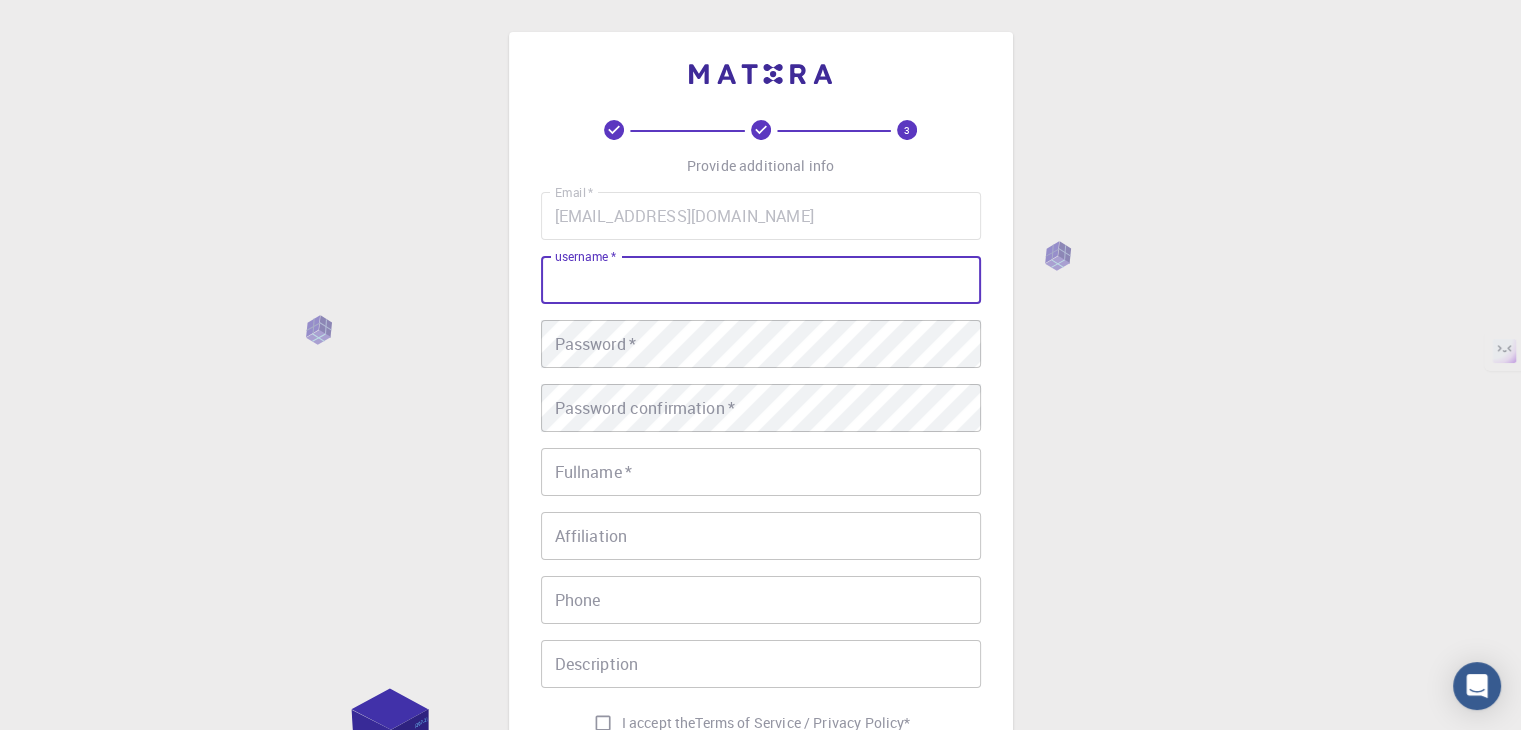 type on "a" 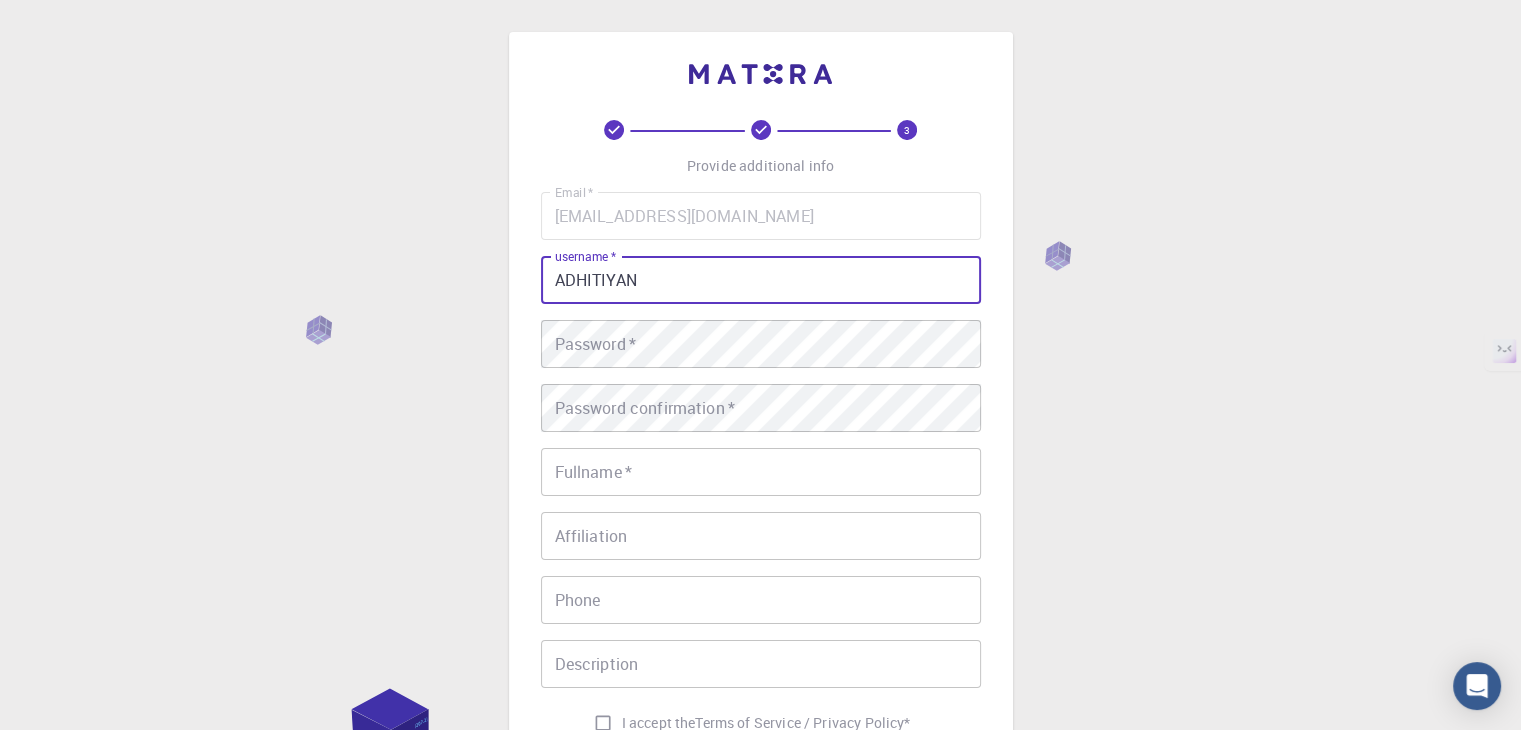 type on "ADHITIYAN" 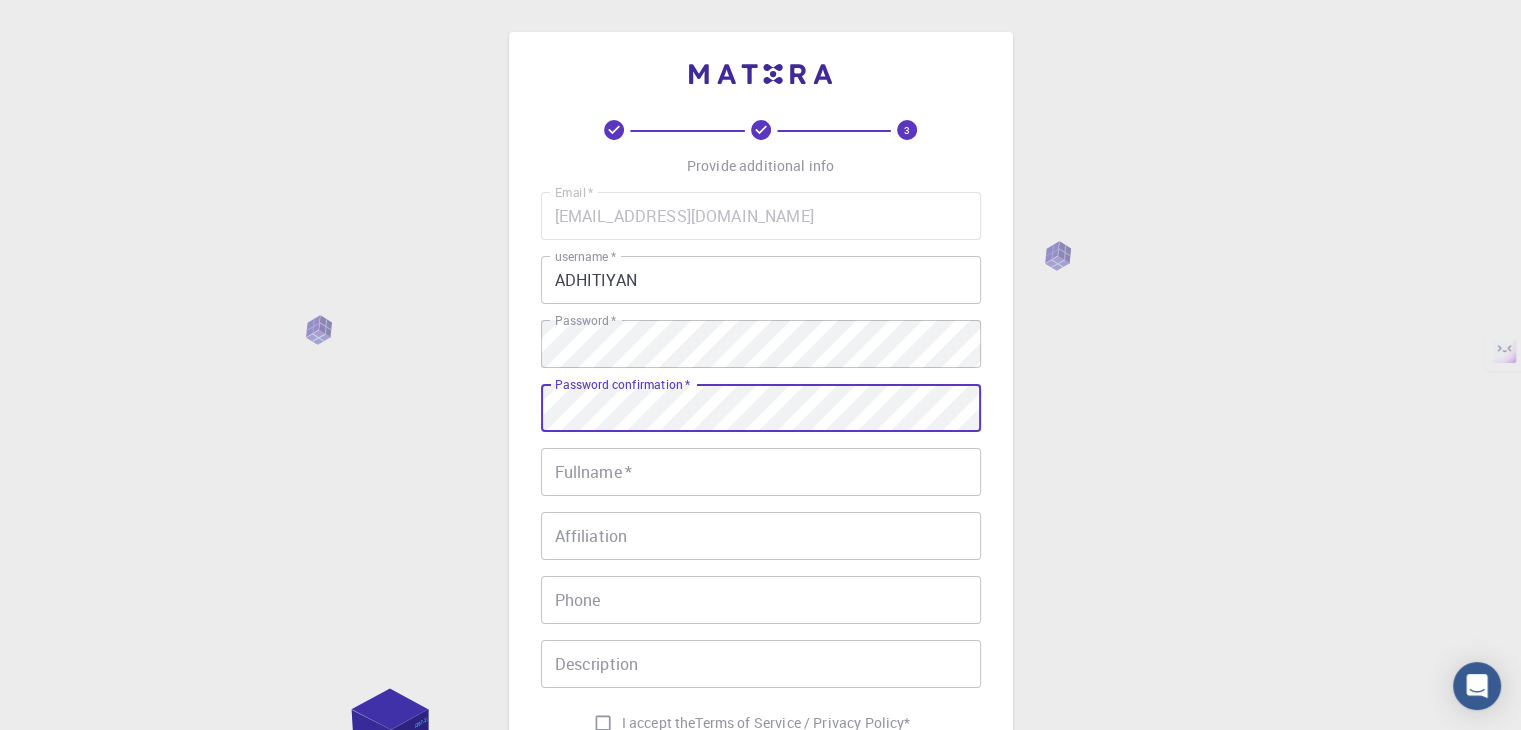 click on "Password confirmation   * Password confirmation   *" at bounding box center (761, 408) 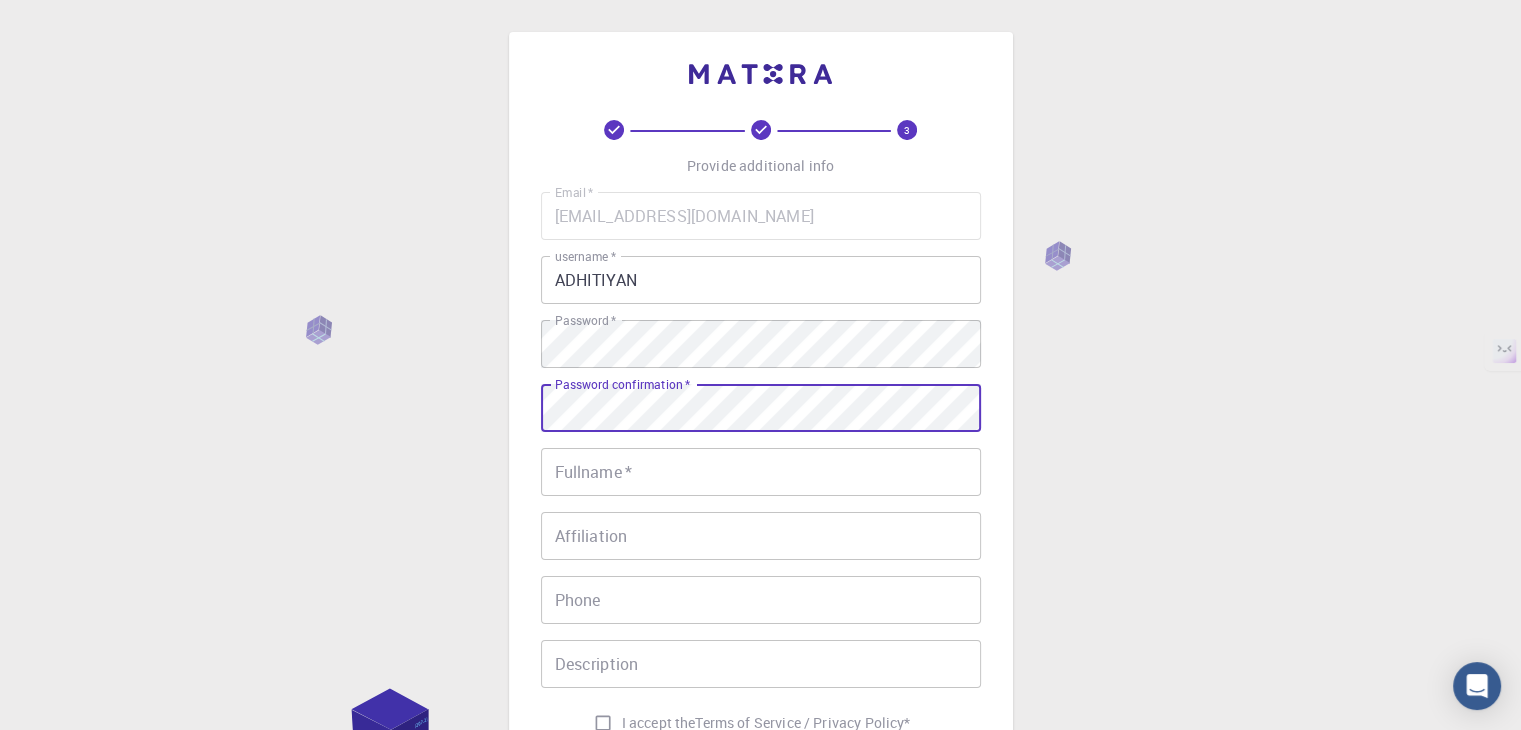 scroll, scrollTop: 200, scrollLeft: 0, axis: vertical 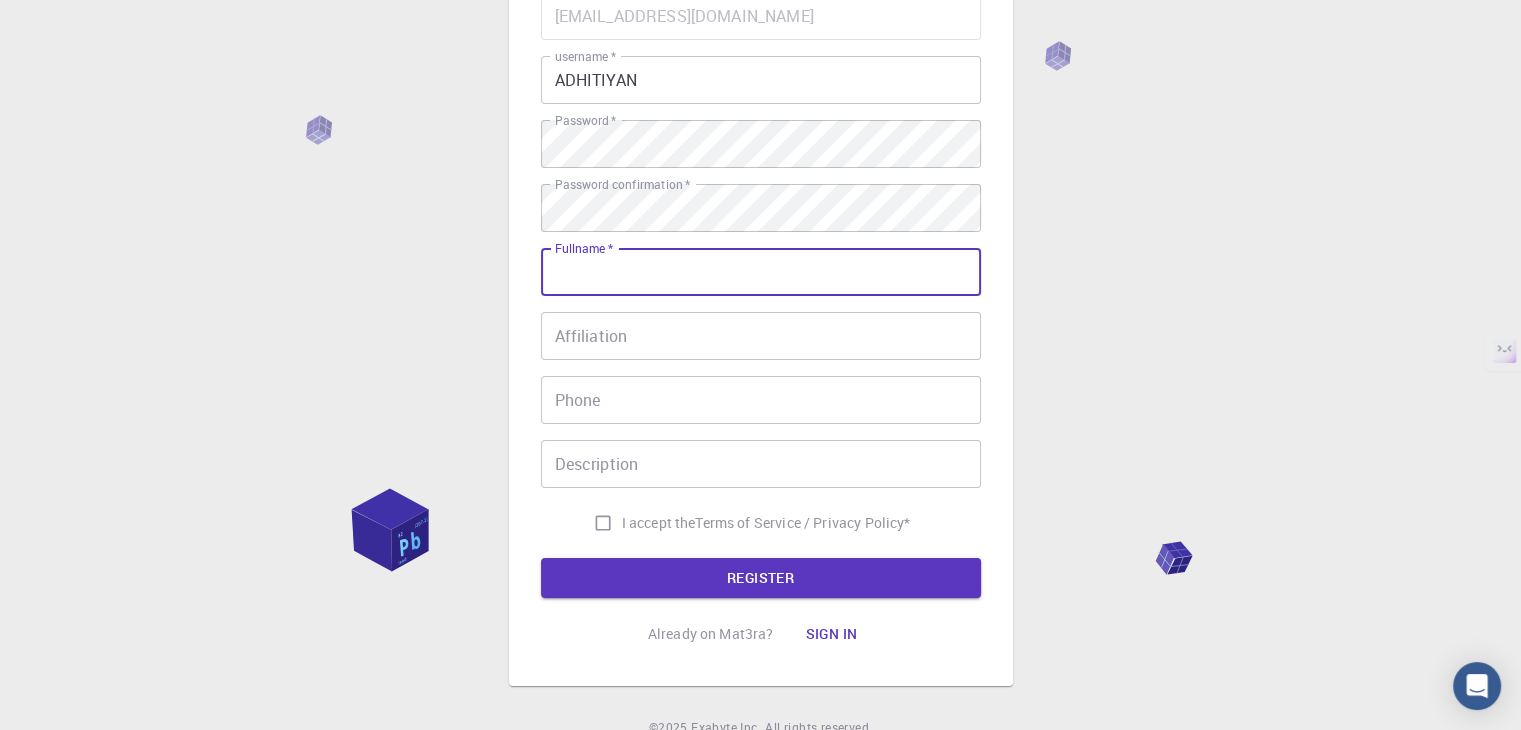 click on "Fullname   *" at bounding box center [761, 272] 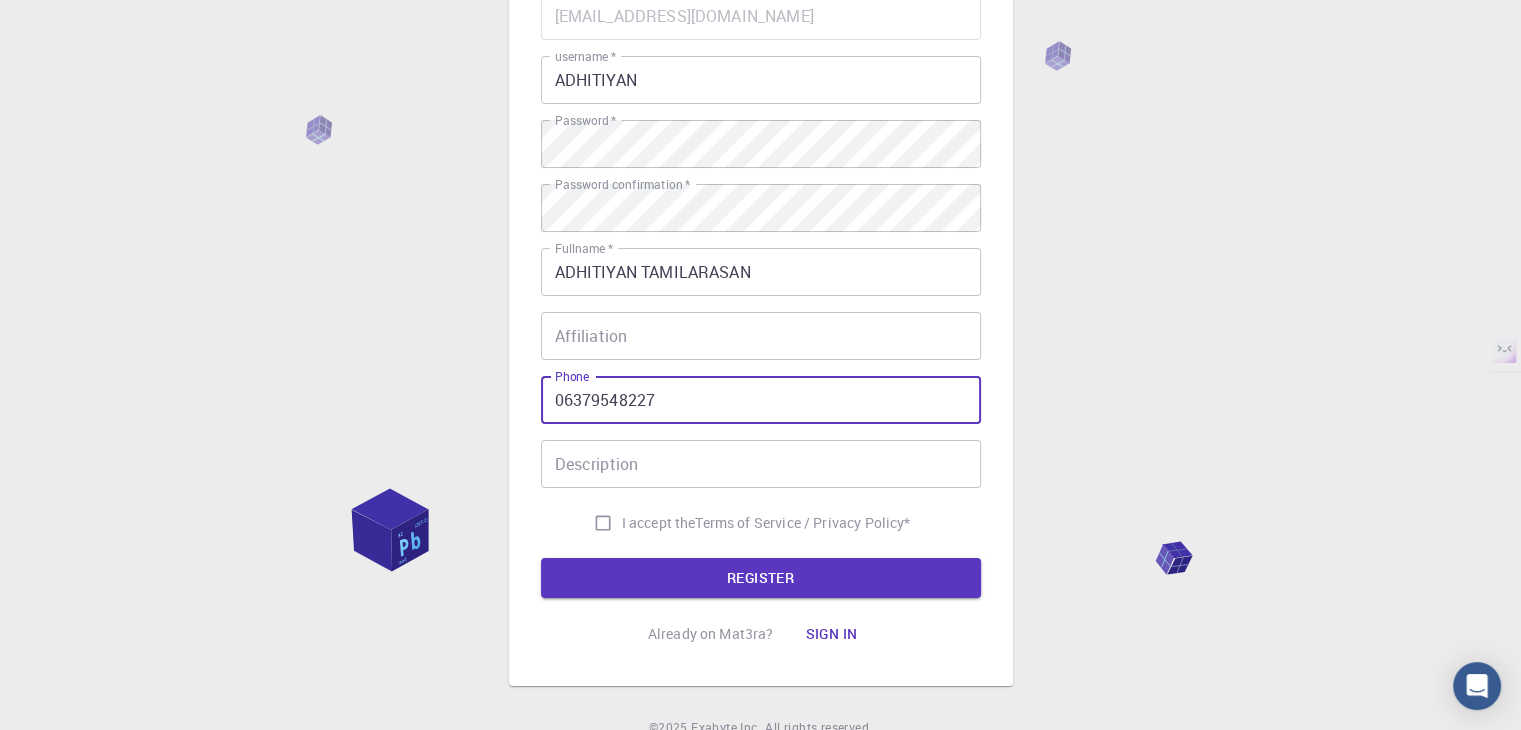drag, startPoint x: 560, startPoint y: 401, endPoint x: 550, endPoint y: 405, distance: 10.770329 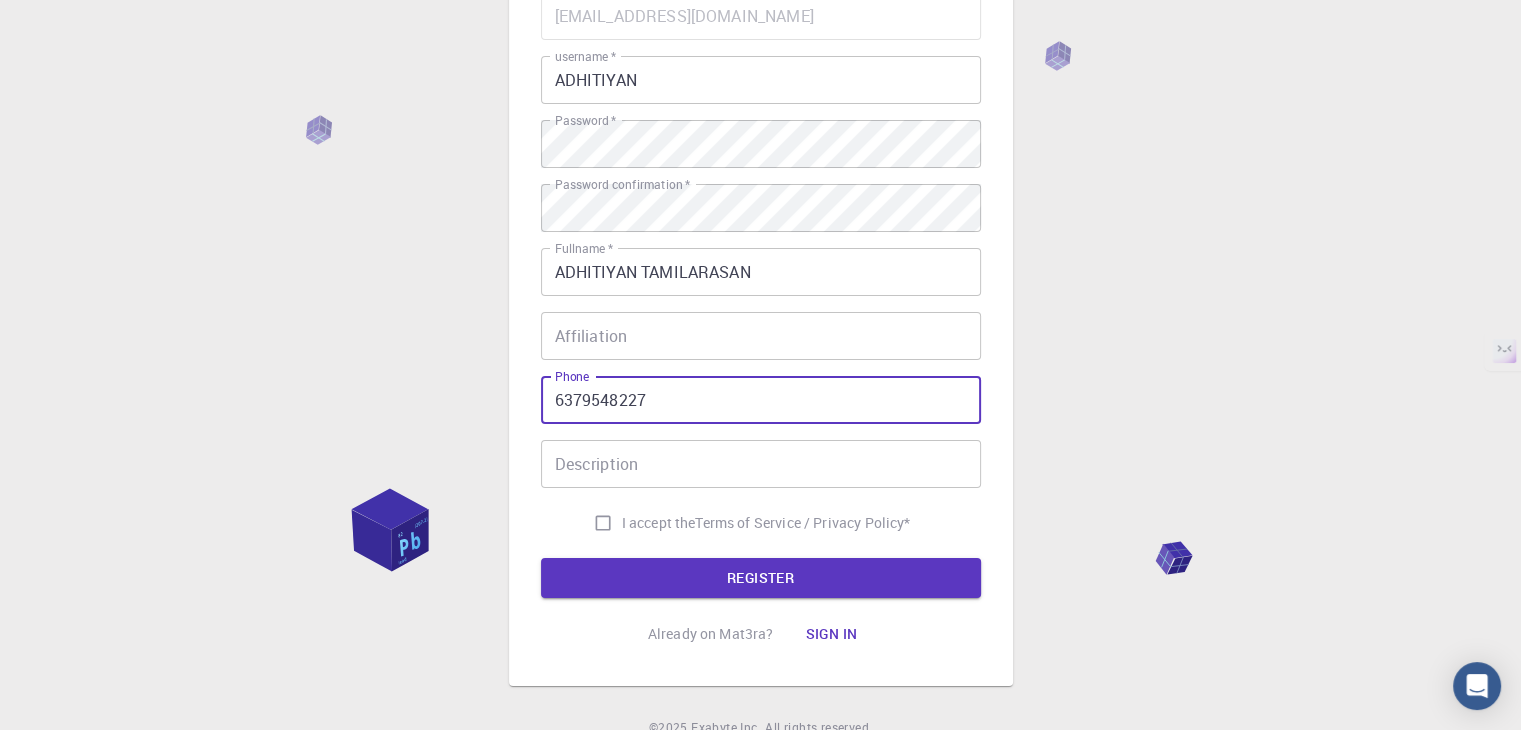 type on "6379548227" 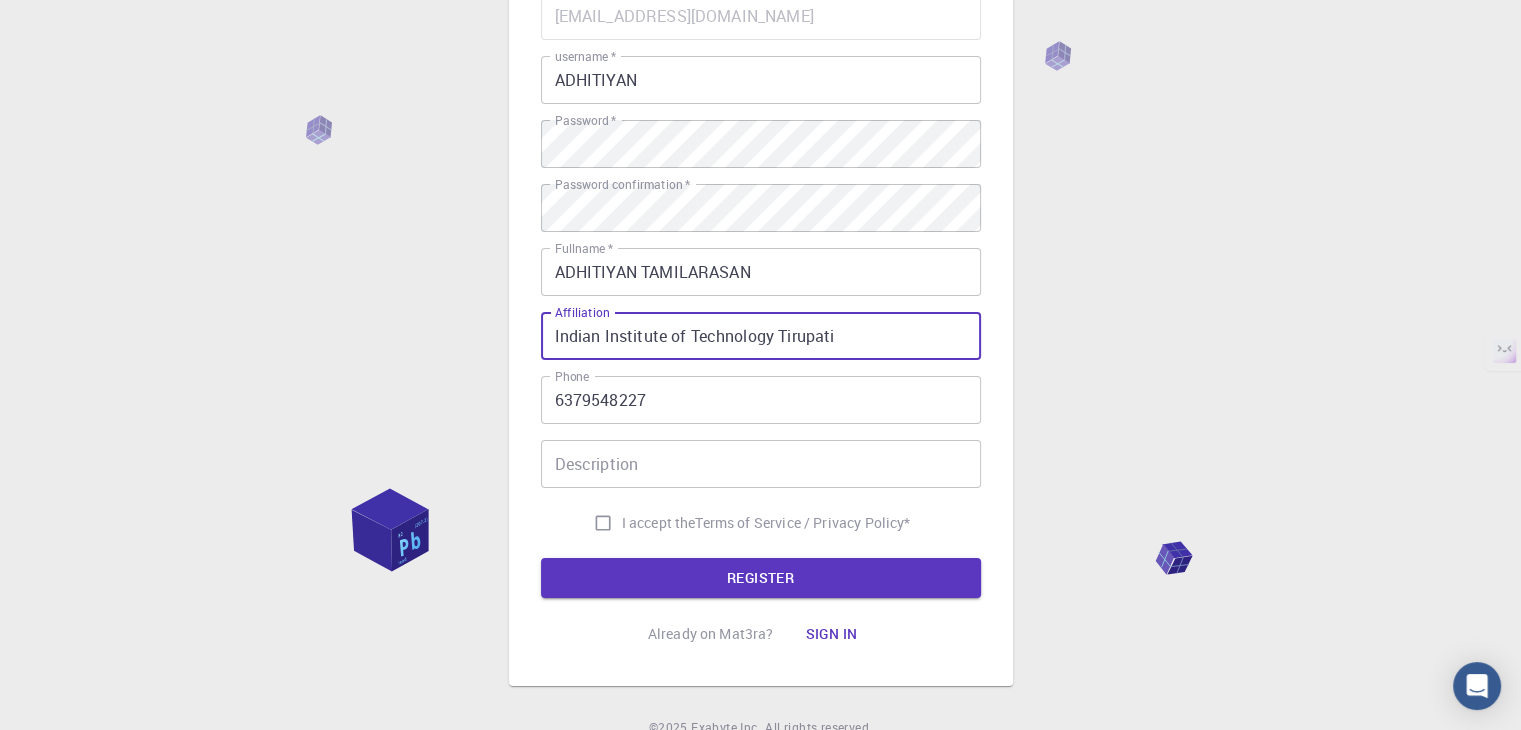 type on "Indian Institute of Technology Tirupati" 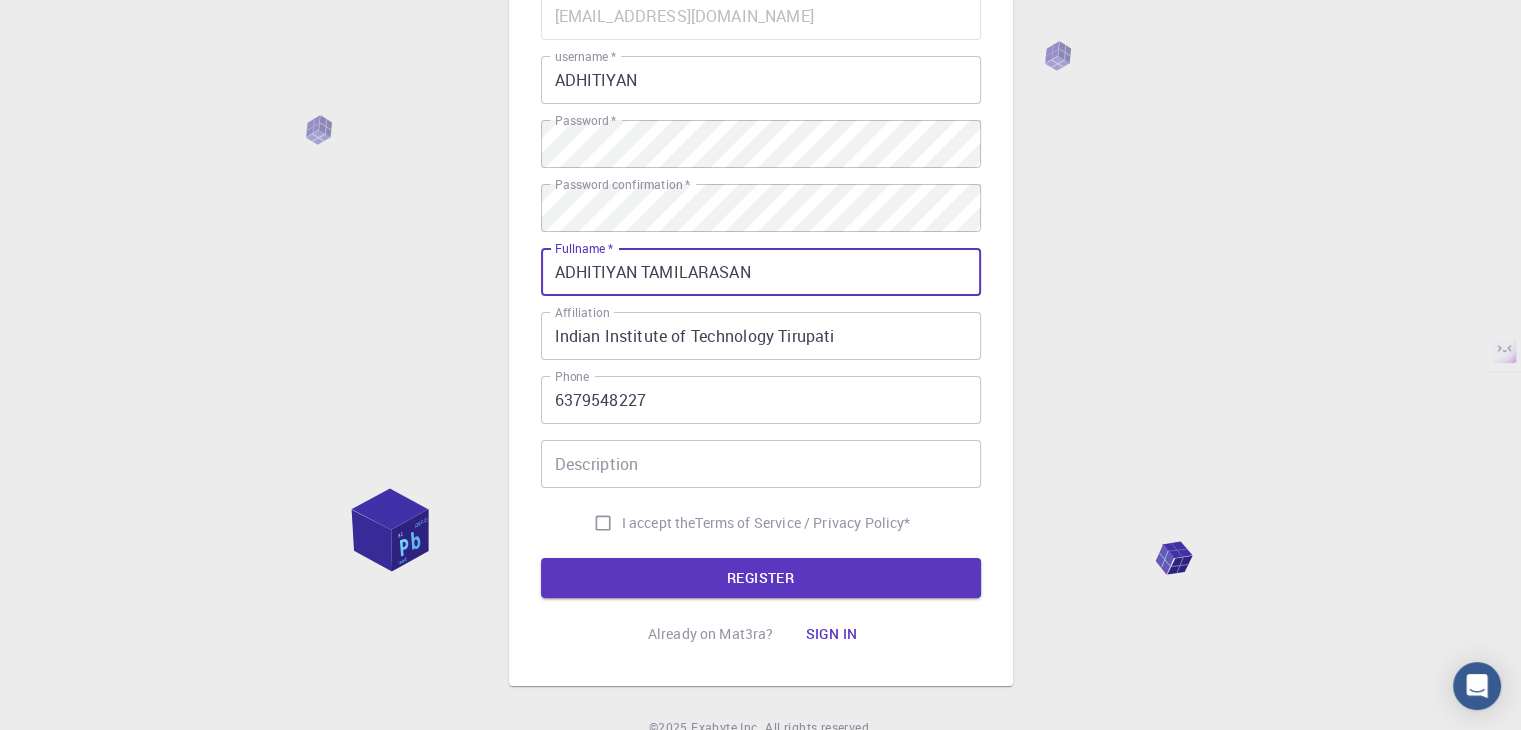 drag, startPoint x: 650, startPoint y: 277, endPoint x: 860, endPoint y: 278, distance: 210.00238 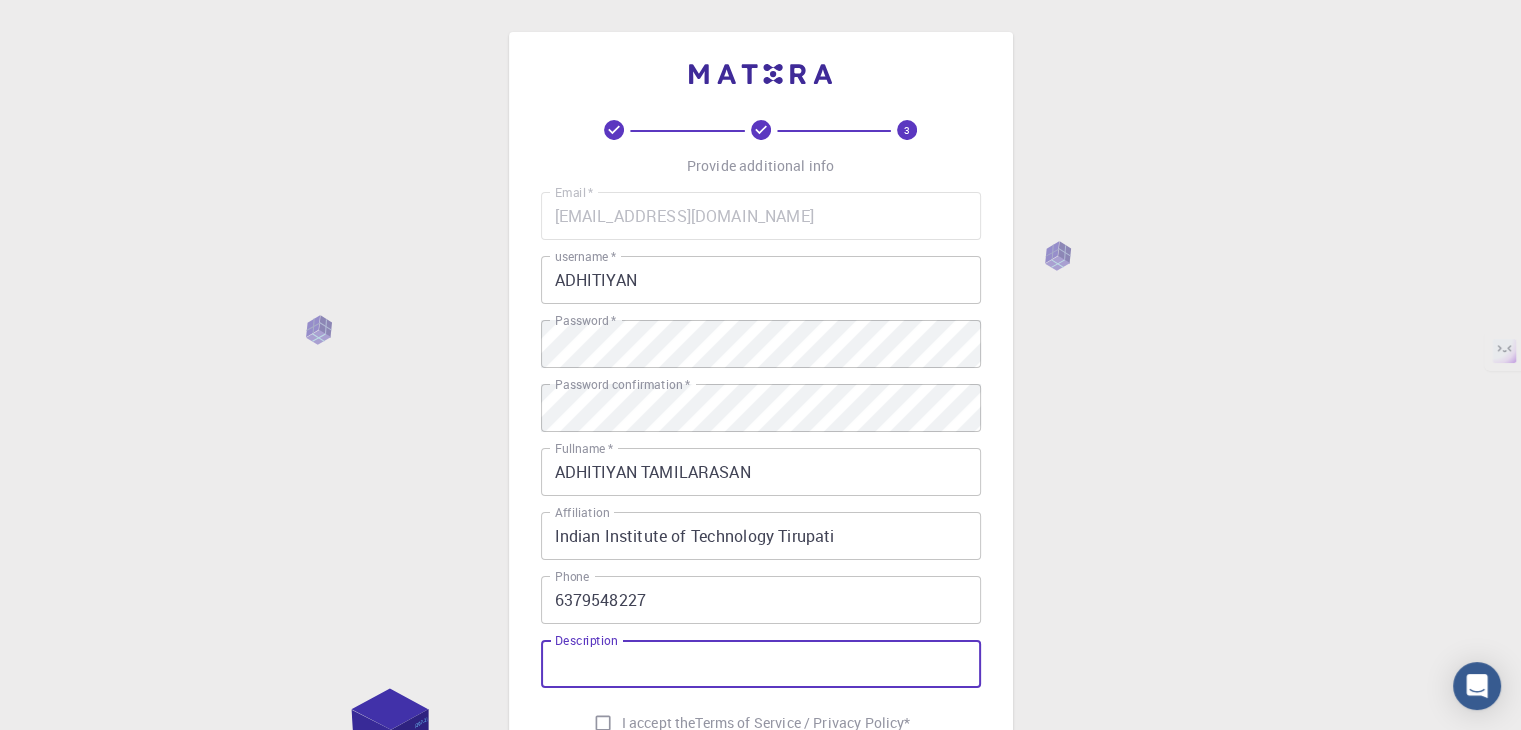 scroll, scrollTop: 200, scrollLeft: 0, axis: vertical 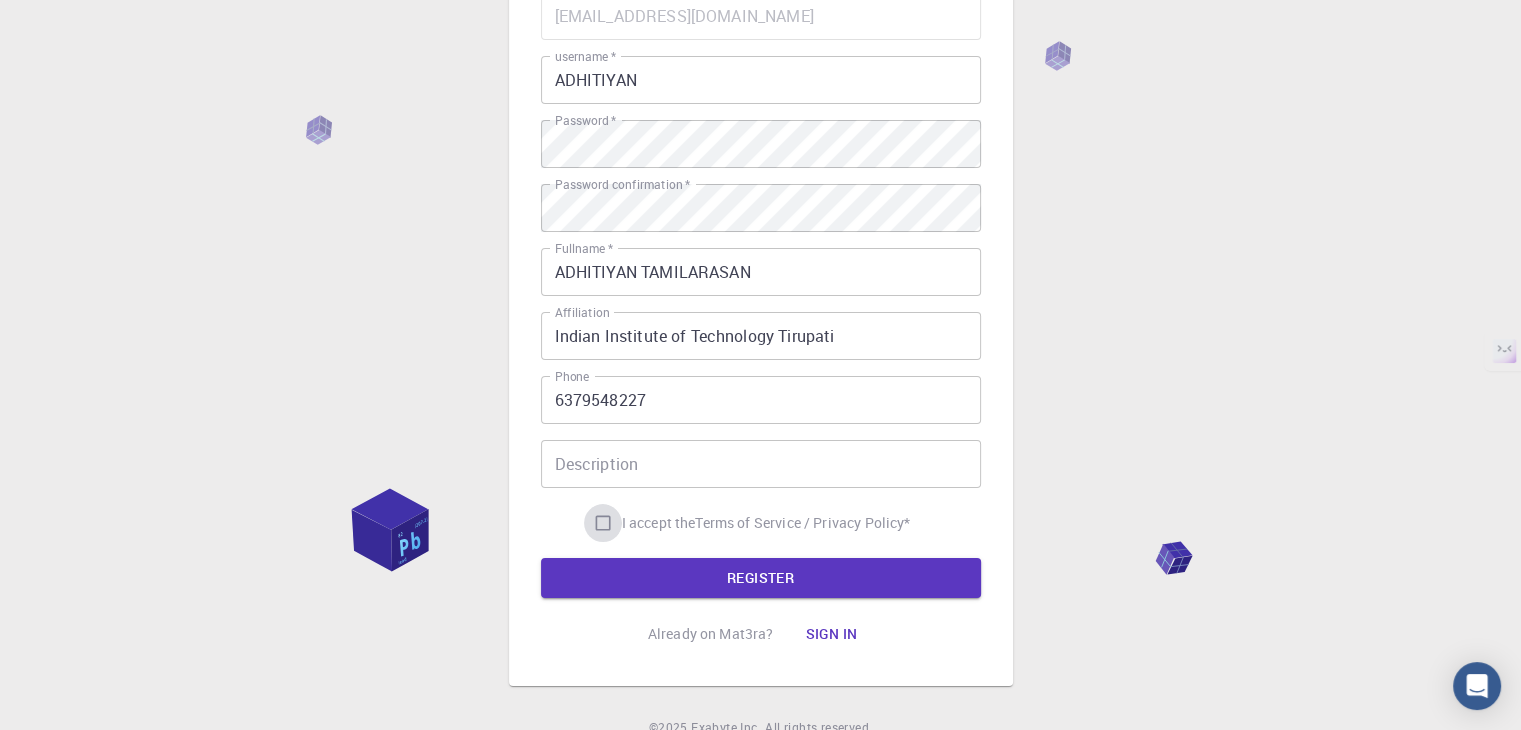 click on "I accept the  Terms of Service / Privacy Policy  *" at bounding box center (603, 523) 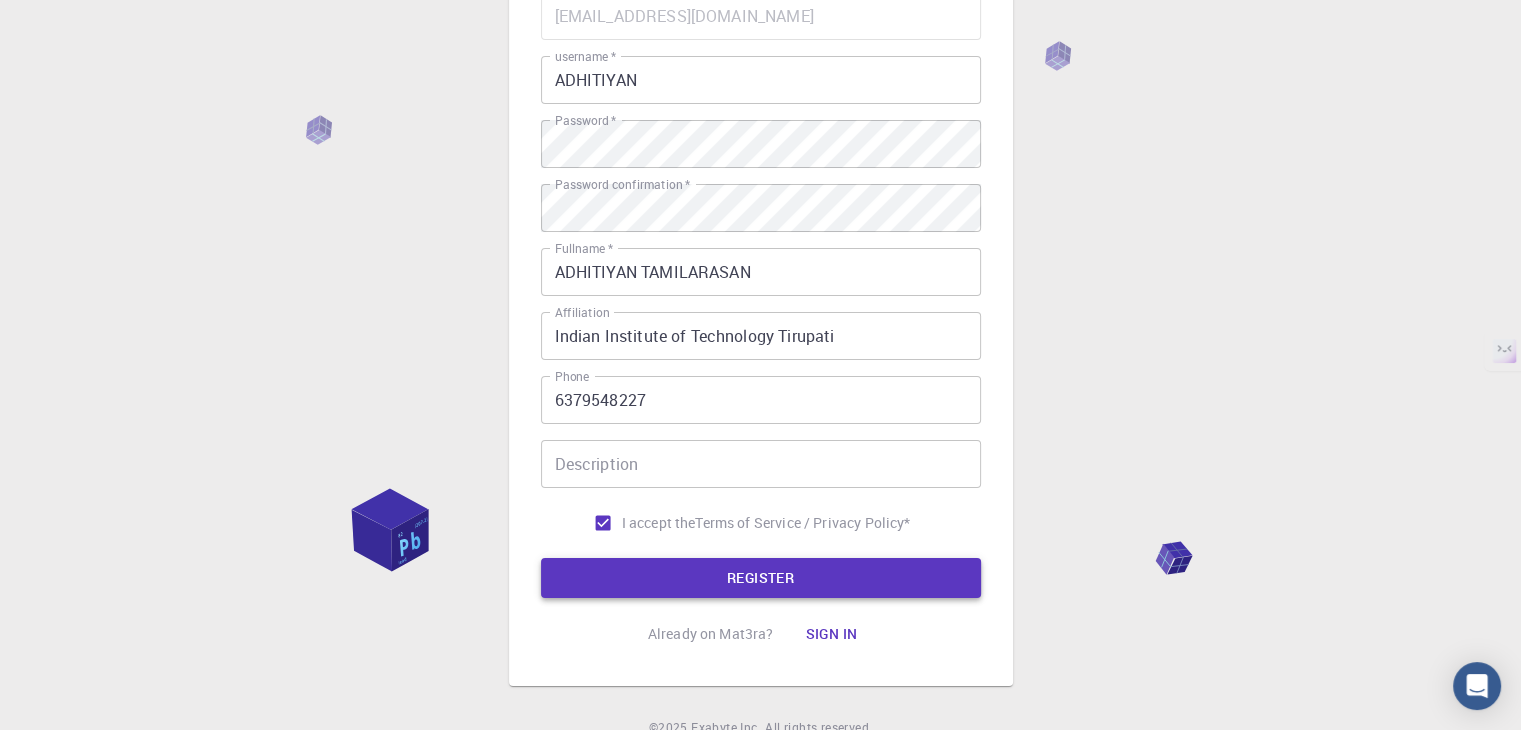 click on "REGISTER" at bounding box center (761, 578) 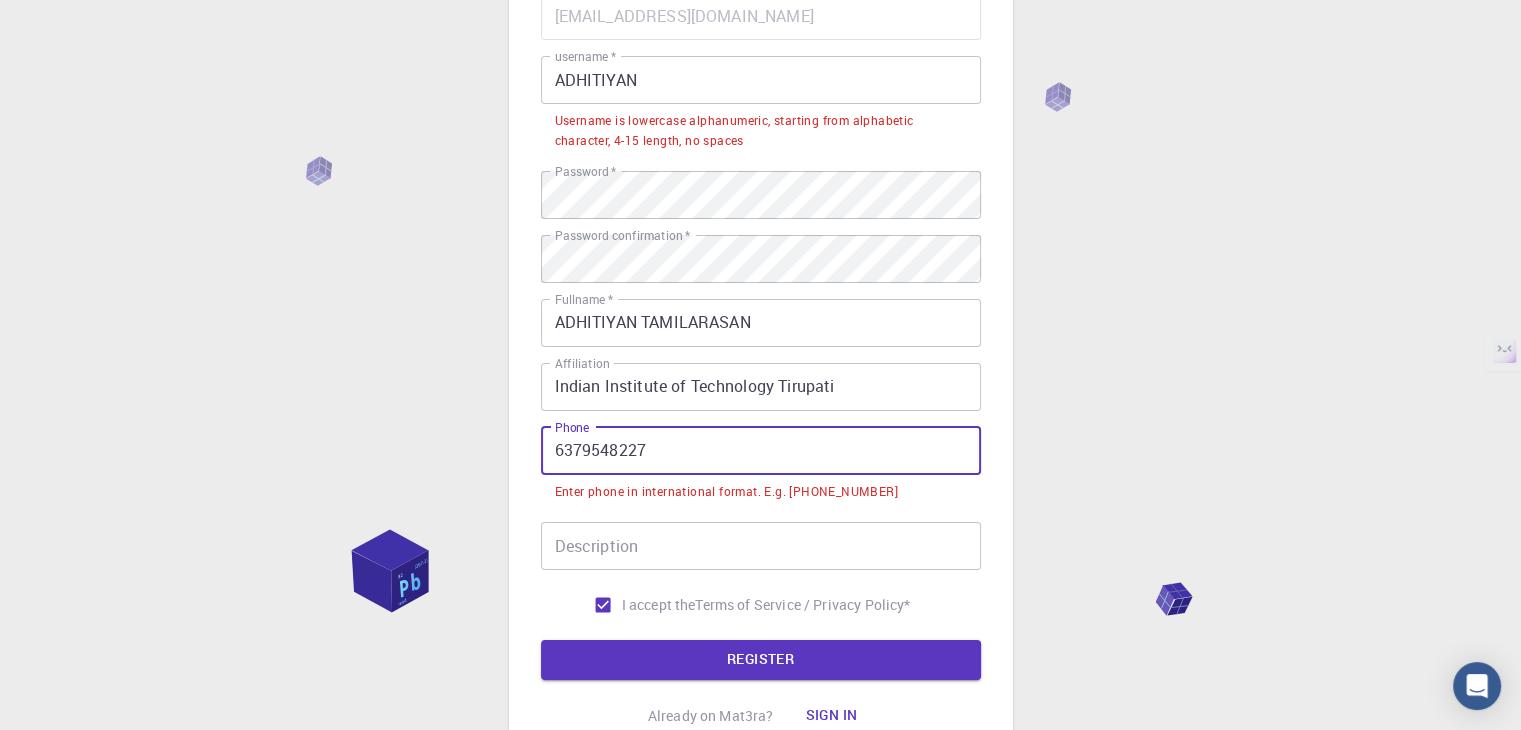 click on "6379548227" at bounding box center (761, 451) 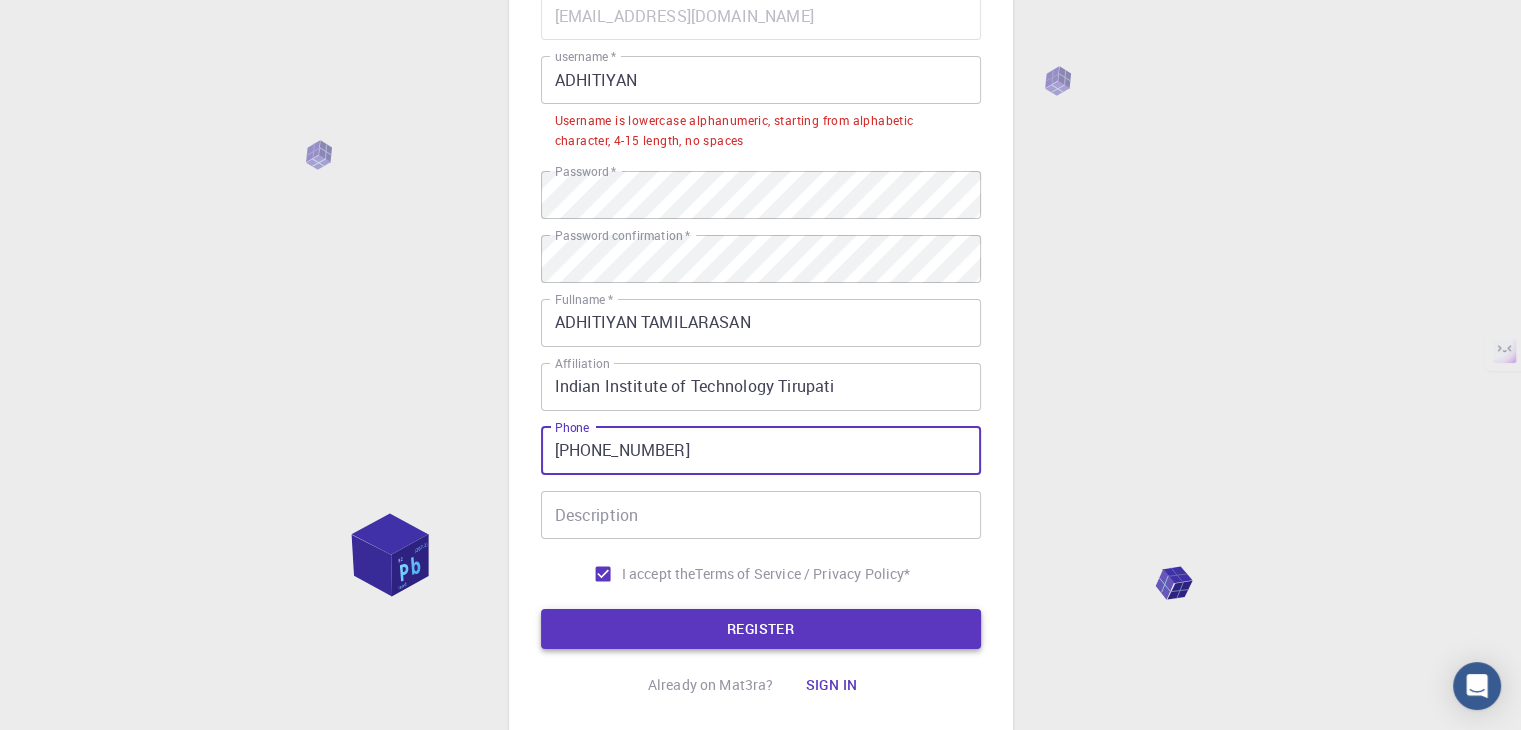 type on "+916379548227" 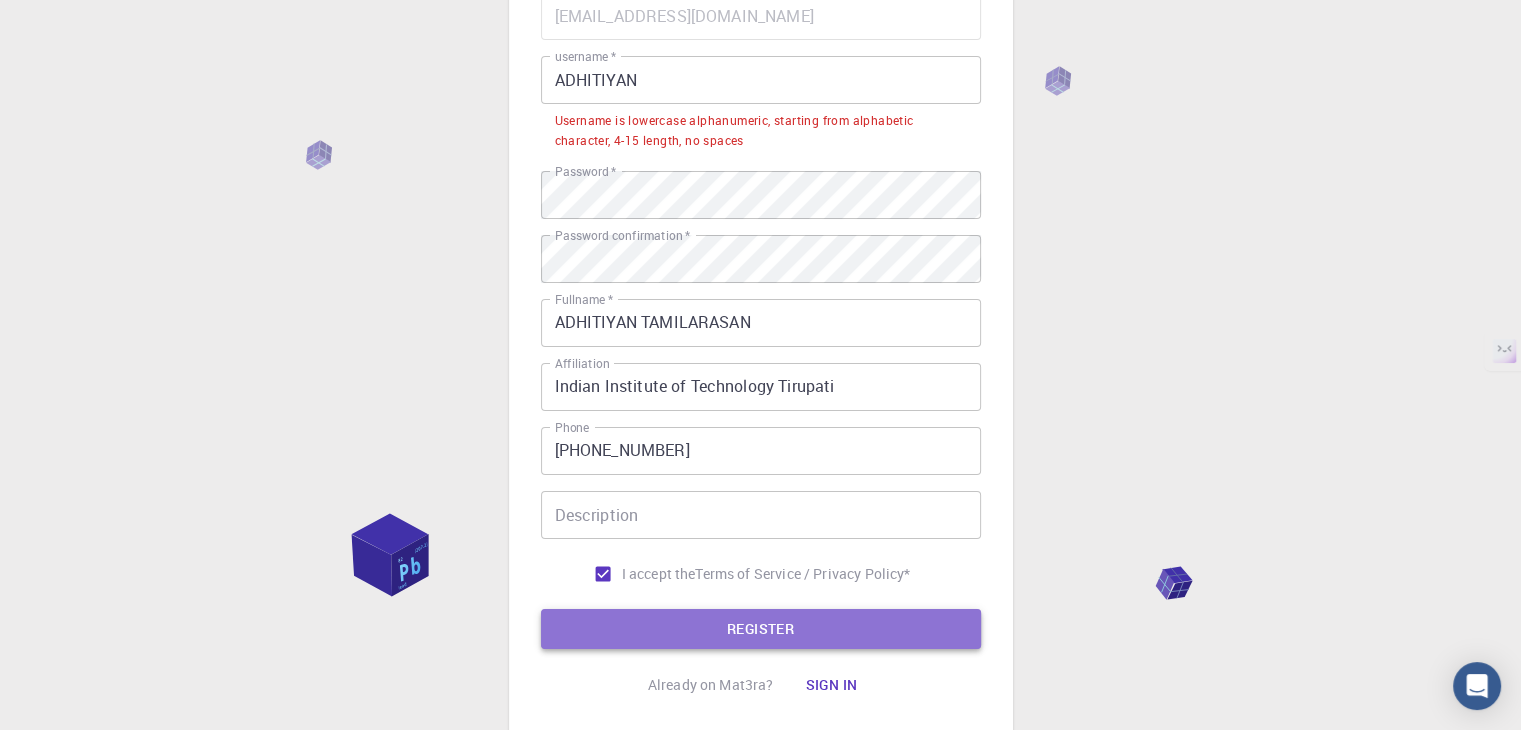 click on "REGISTER" at bounding box center (761, 629) 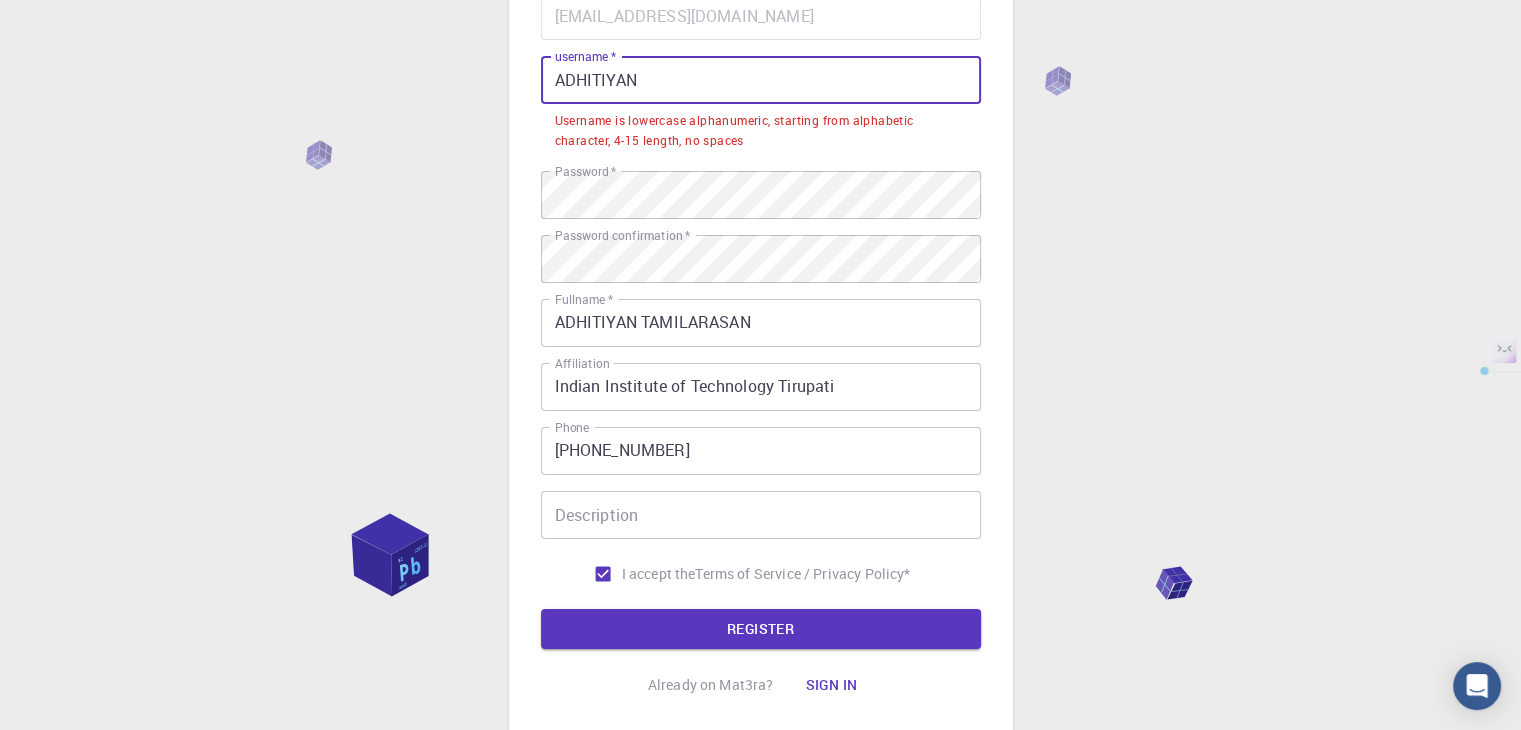 drag, startPoint x: 646, startPoint y: 83, endPoint x: 418, endPoint y: 81, distance: 228.00877 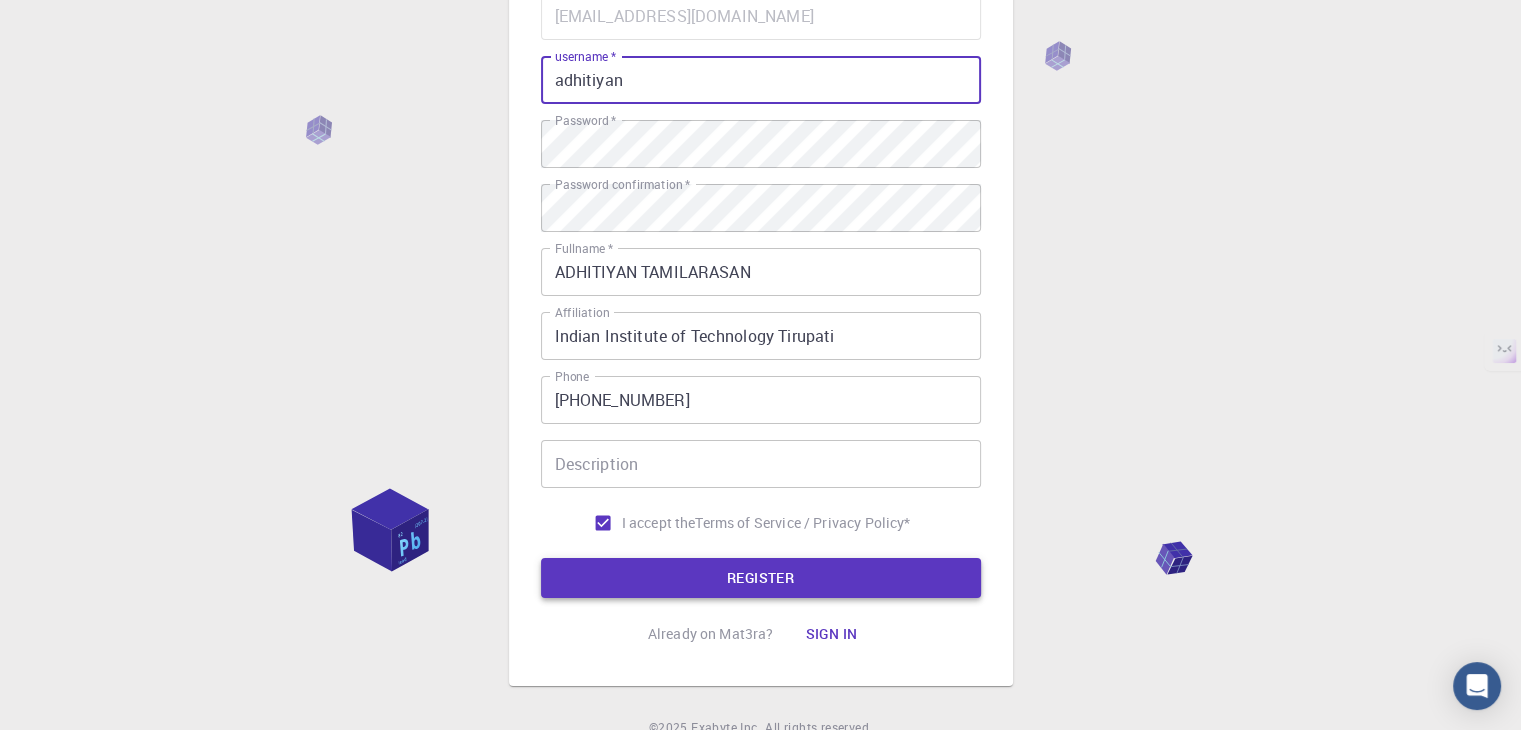 type on "adhitiyan" 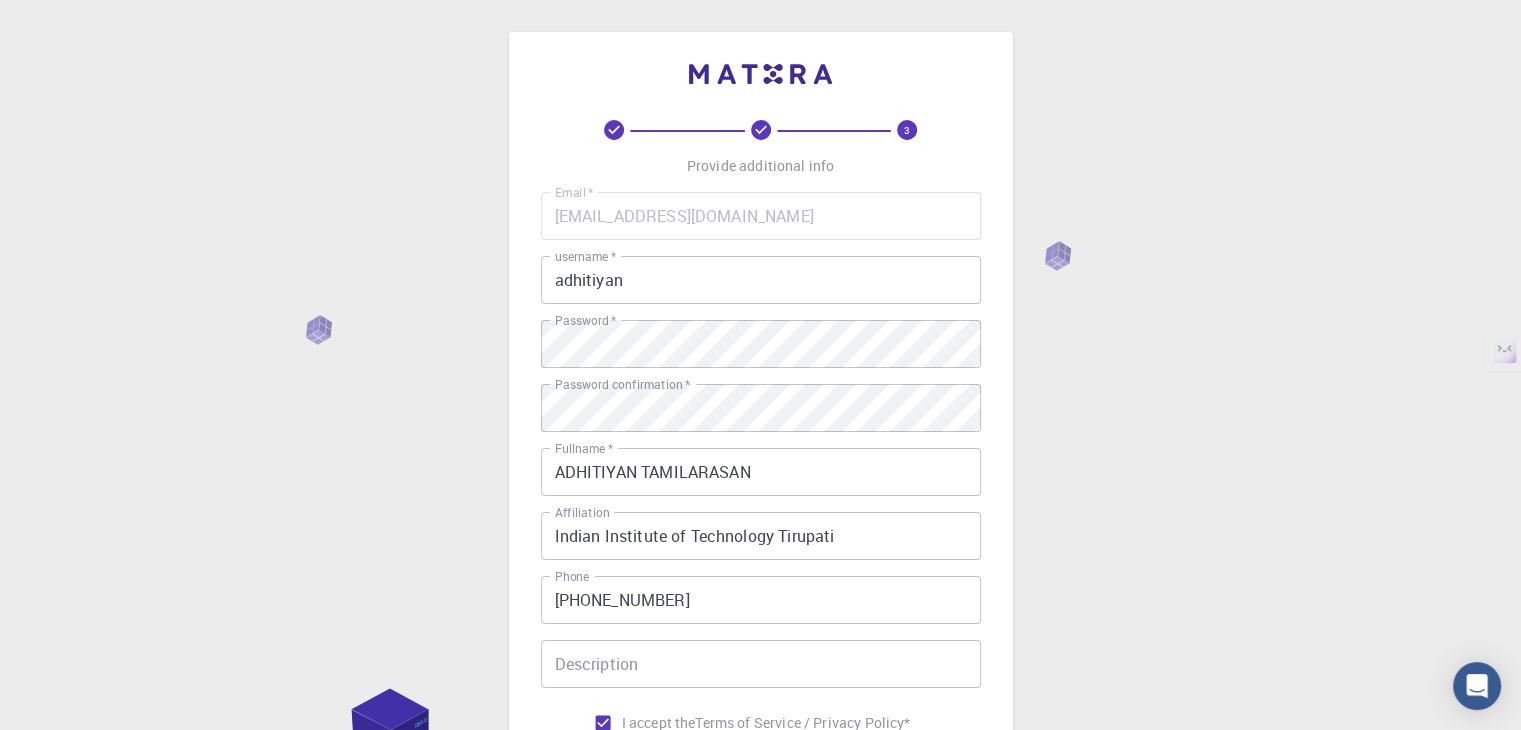scroll, scrollTop: 200, scrollLeft: 0, axis: vertical 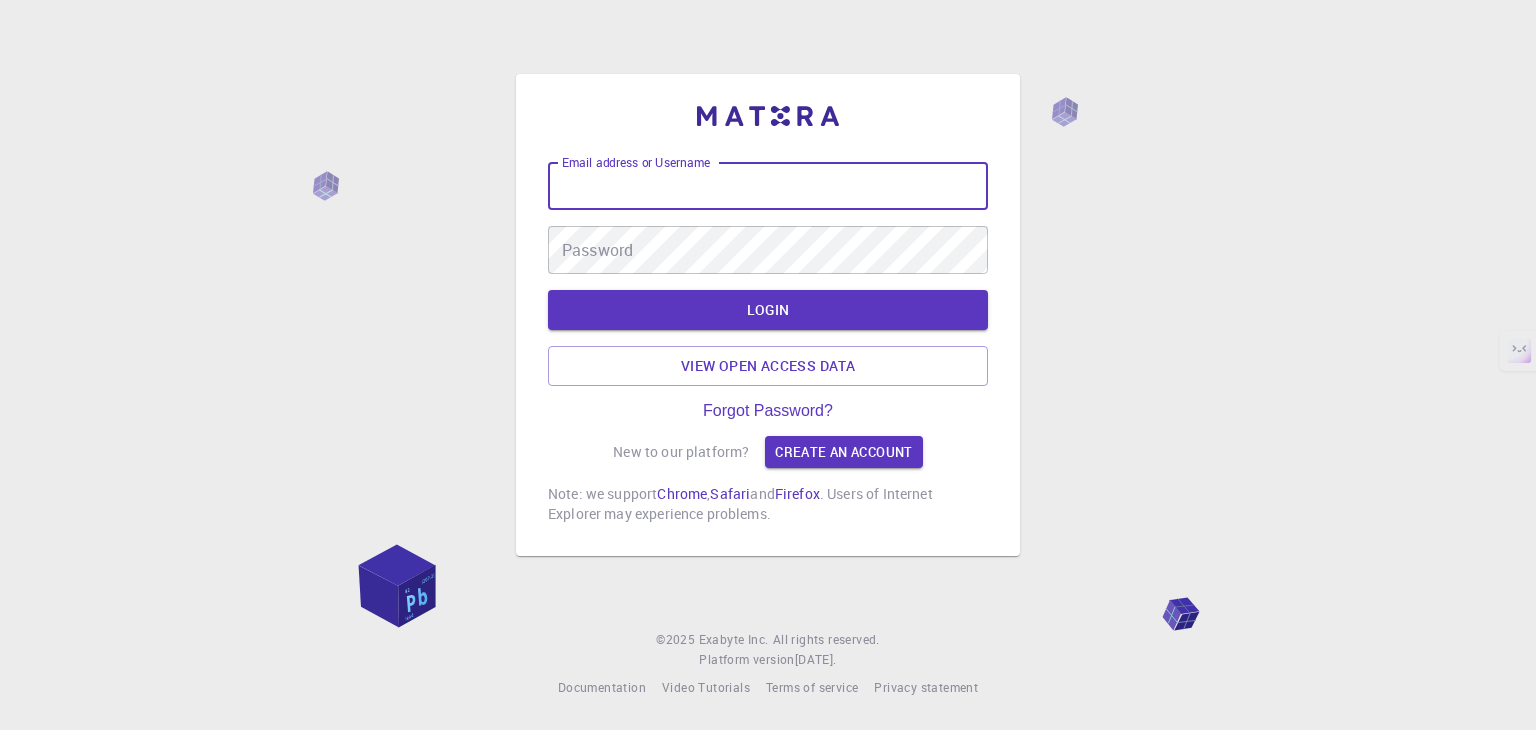 click on "Email address or Username" at bounding box center [768, 186] 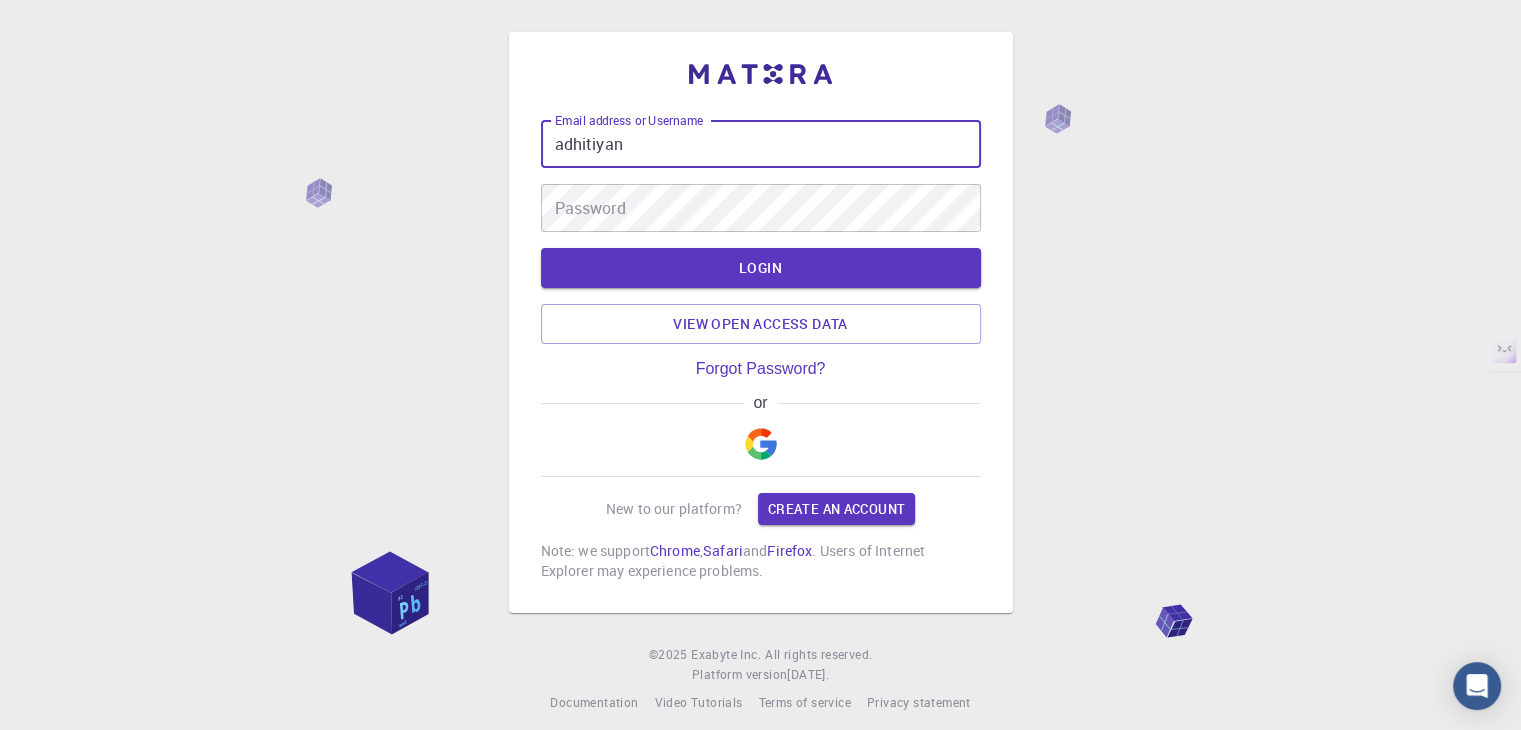 type on "adhitiyan" 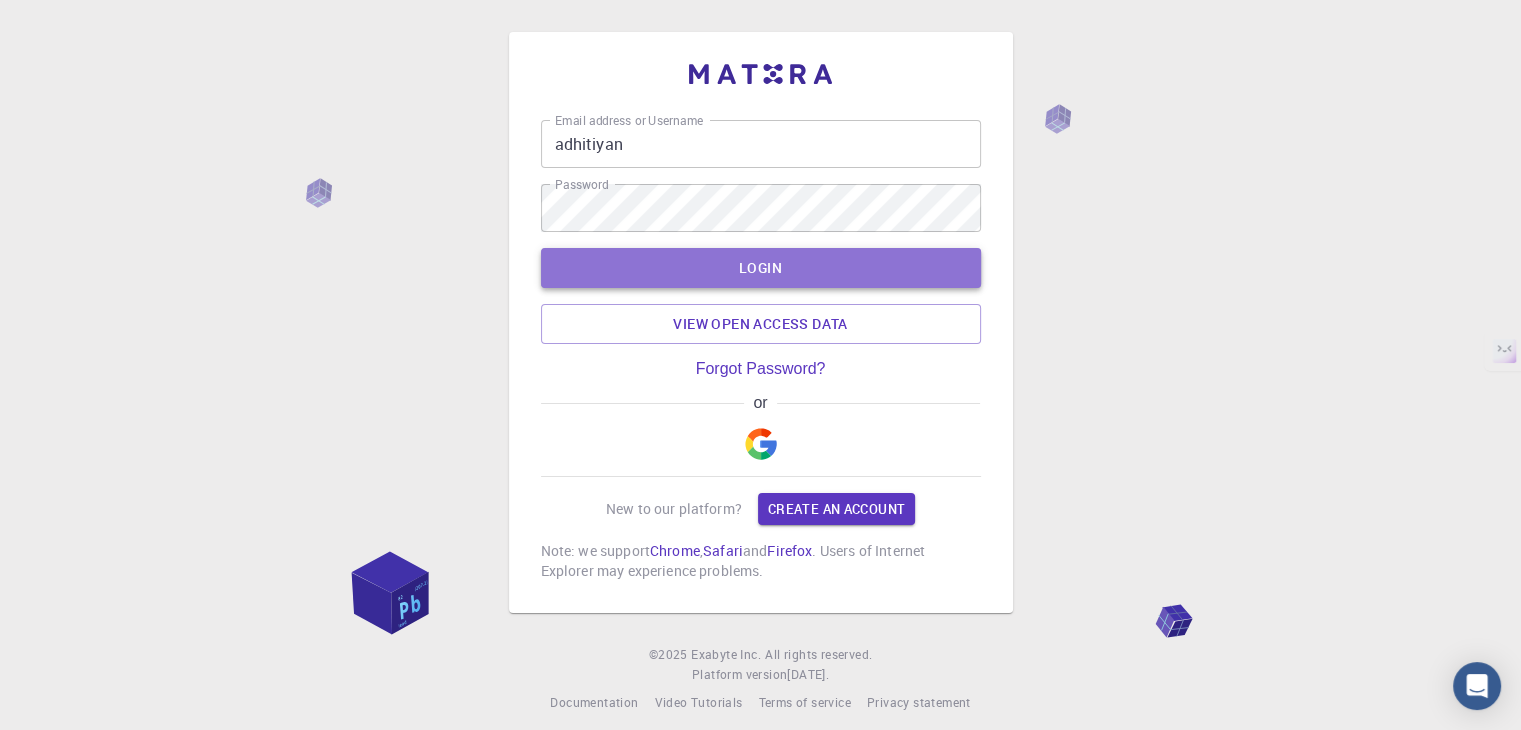 click on "LOGIN" at bounding box center [761, 268] 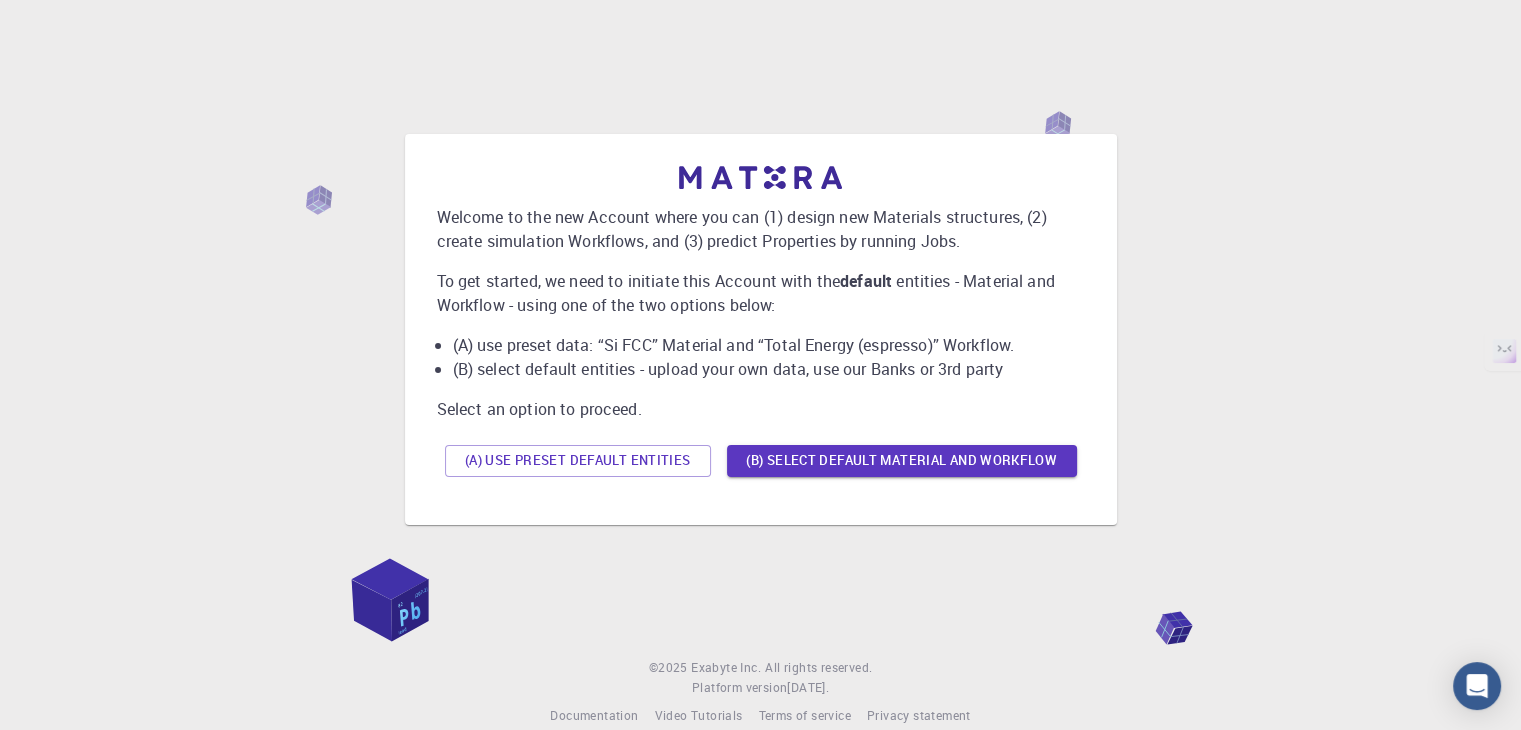 scroll, scrollTop: 0, scrollLeft: 0, axis: both 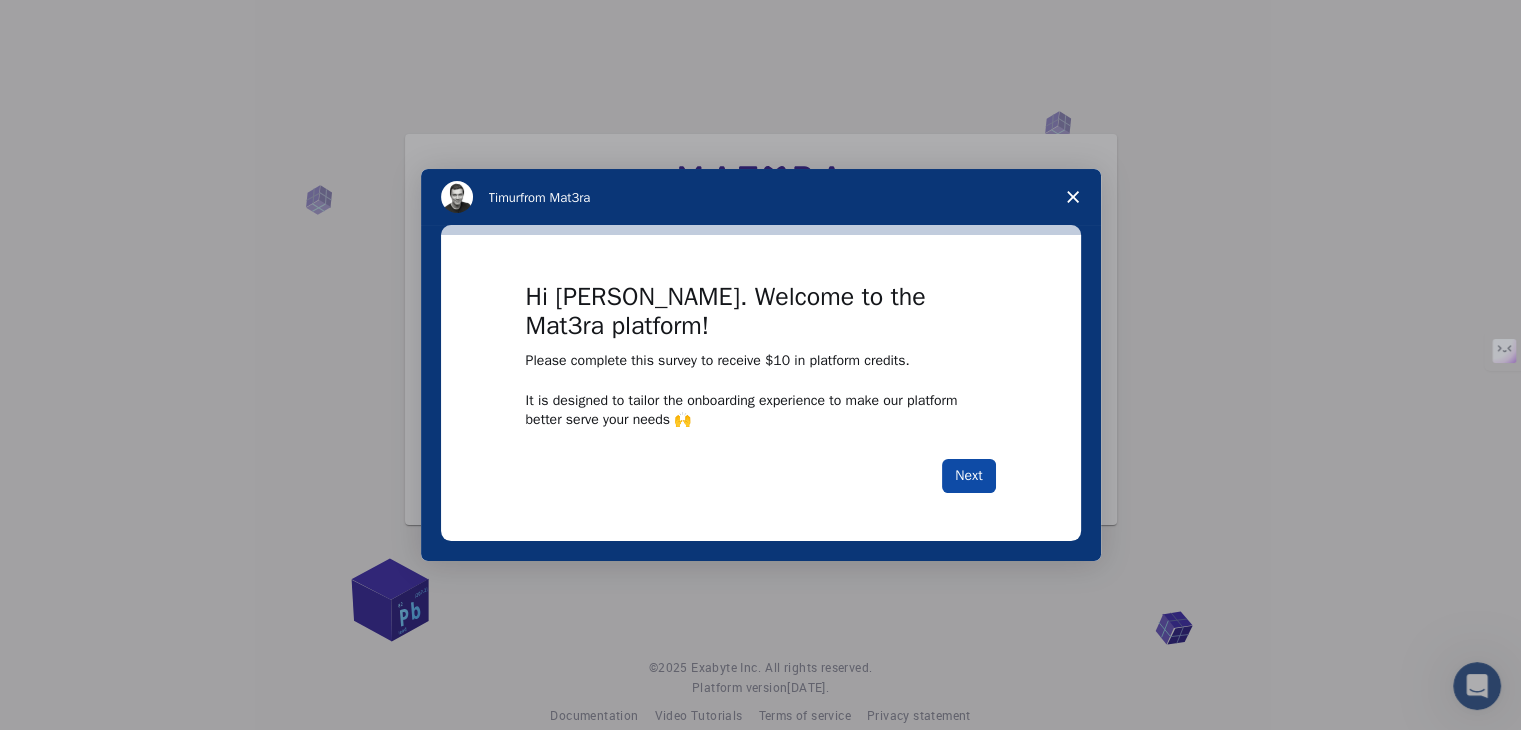 click on "Next" at bounding box center [968, 476] 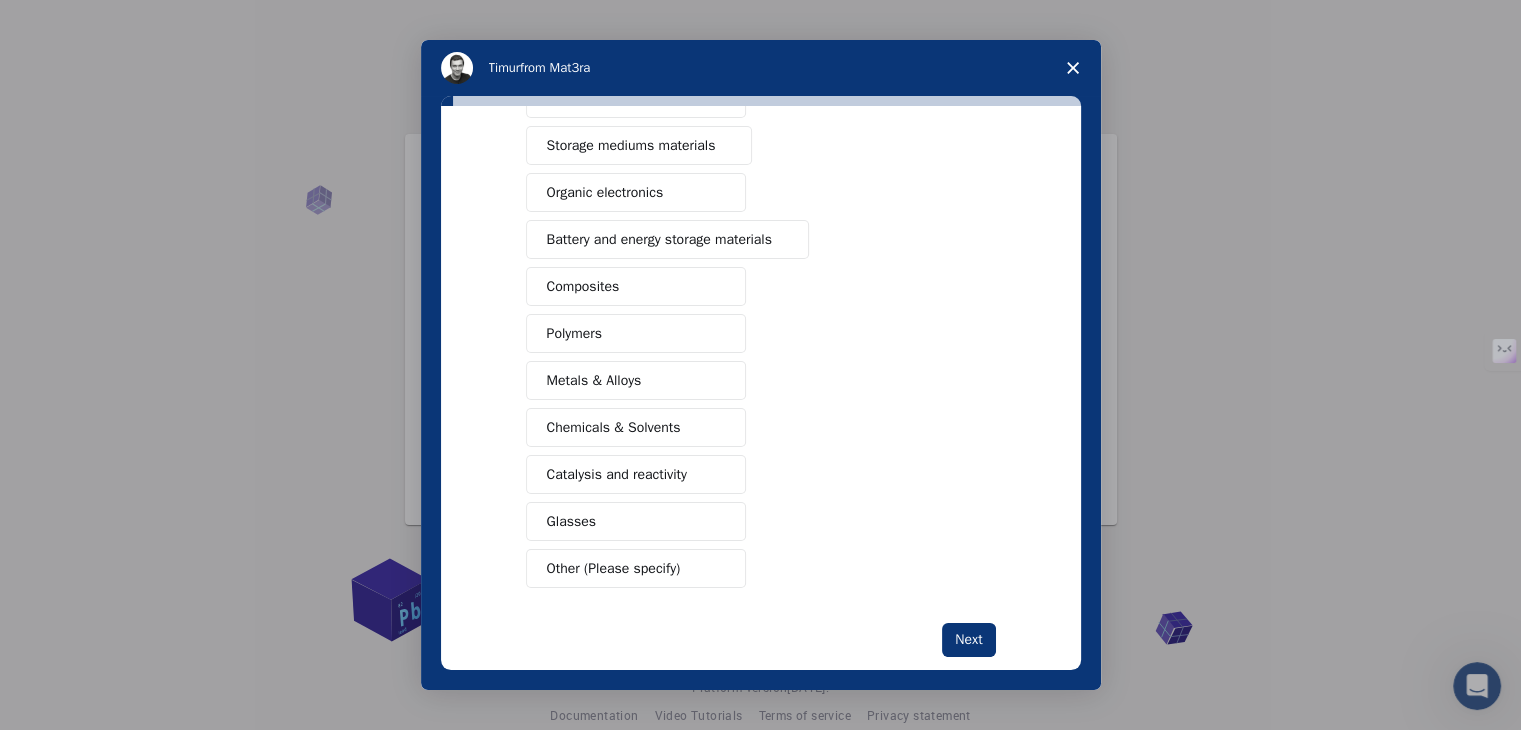 scroll, scrollTop: 230, scrollLeft: 0, axis: vertical 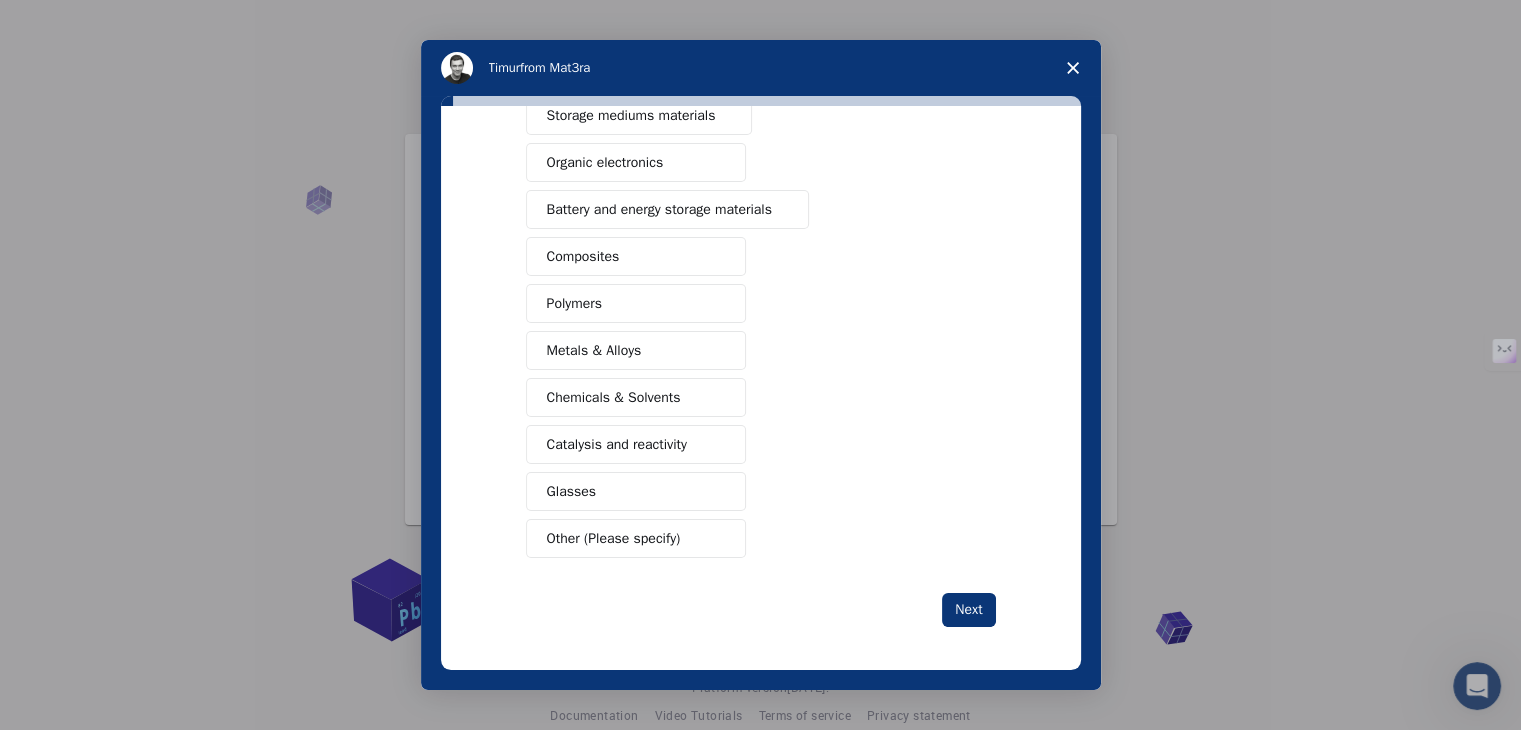 click on "Chemicals & Solvents" at bounding box center (614, 397) 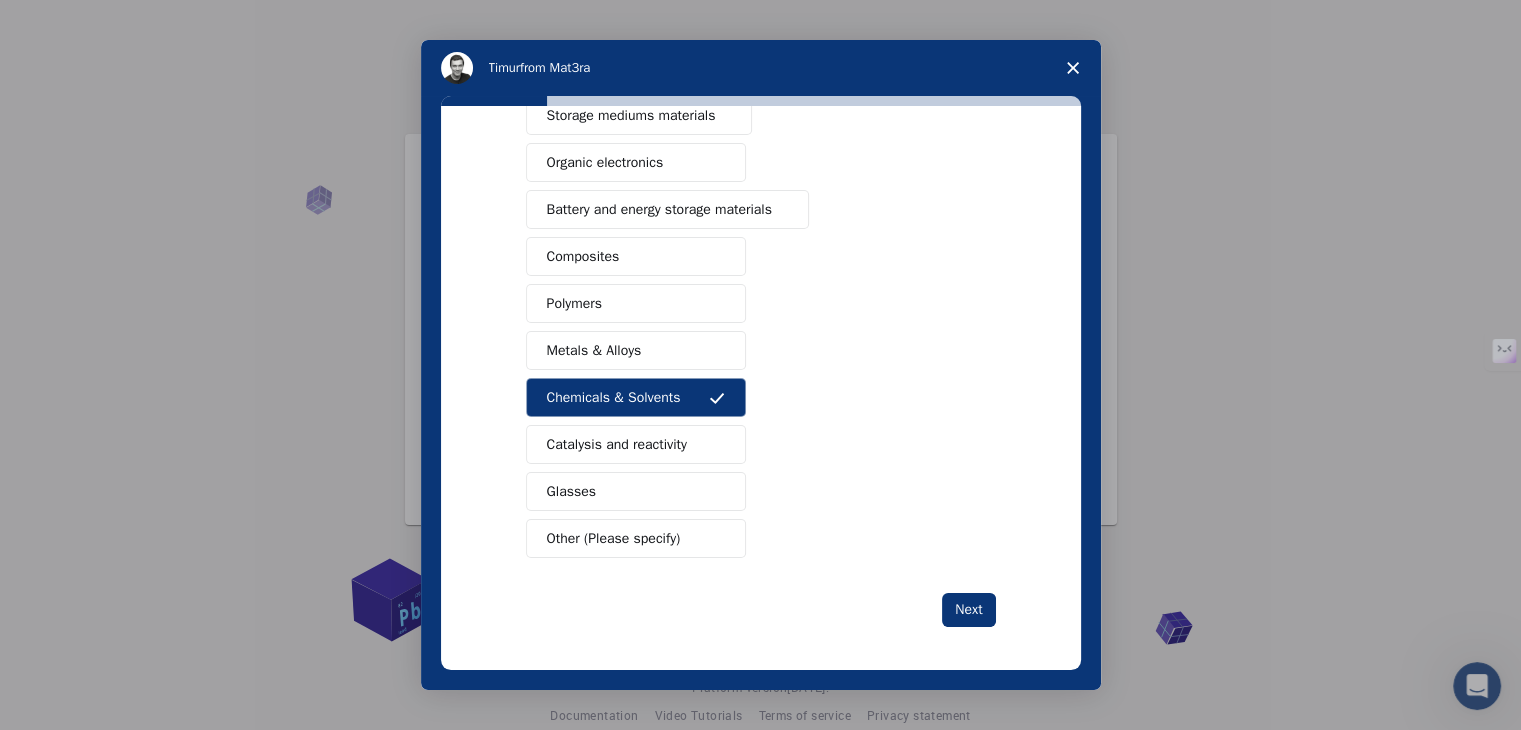 click on "Semiconductors Solar energy materials Storage mediums materials Organic electronics Battery and energy storage materials Composites Polymers Metals & Alloys Chemicals & Solvents Catalysis and reactivity Glasses Other (Please specify)" at bounding box center (761, 280) 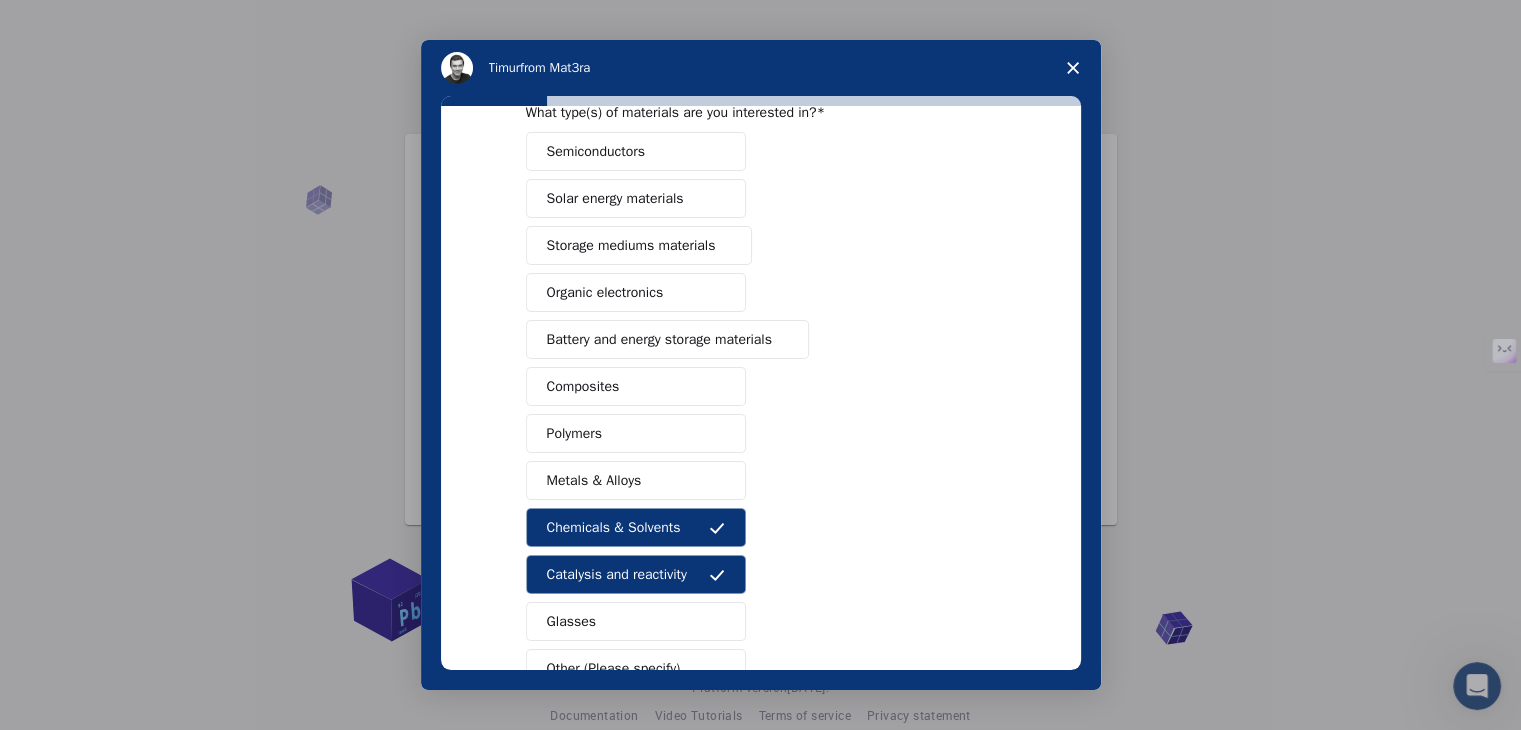scroll, scrollTop: 230, scrollLeft: 0, axis: vertical 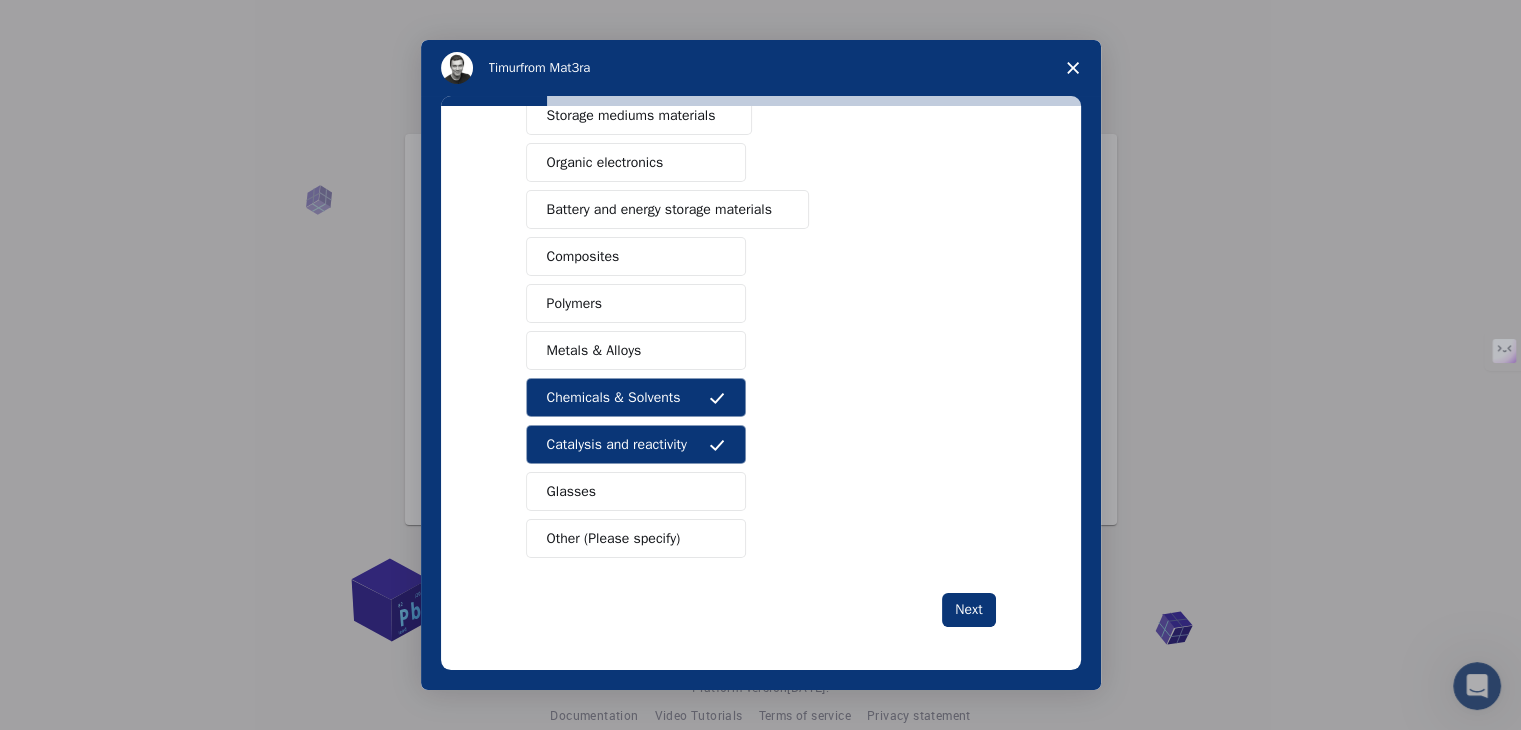 click on "Metals & Alloys" at bounding box center (636, 350) 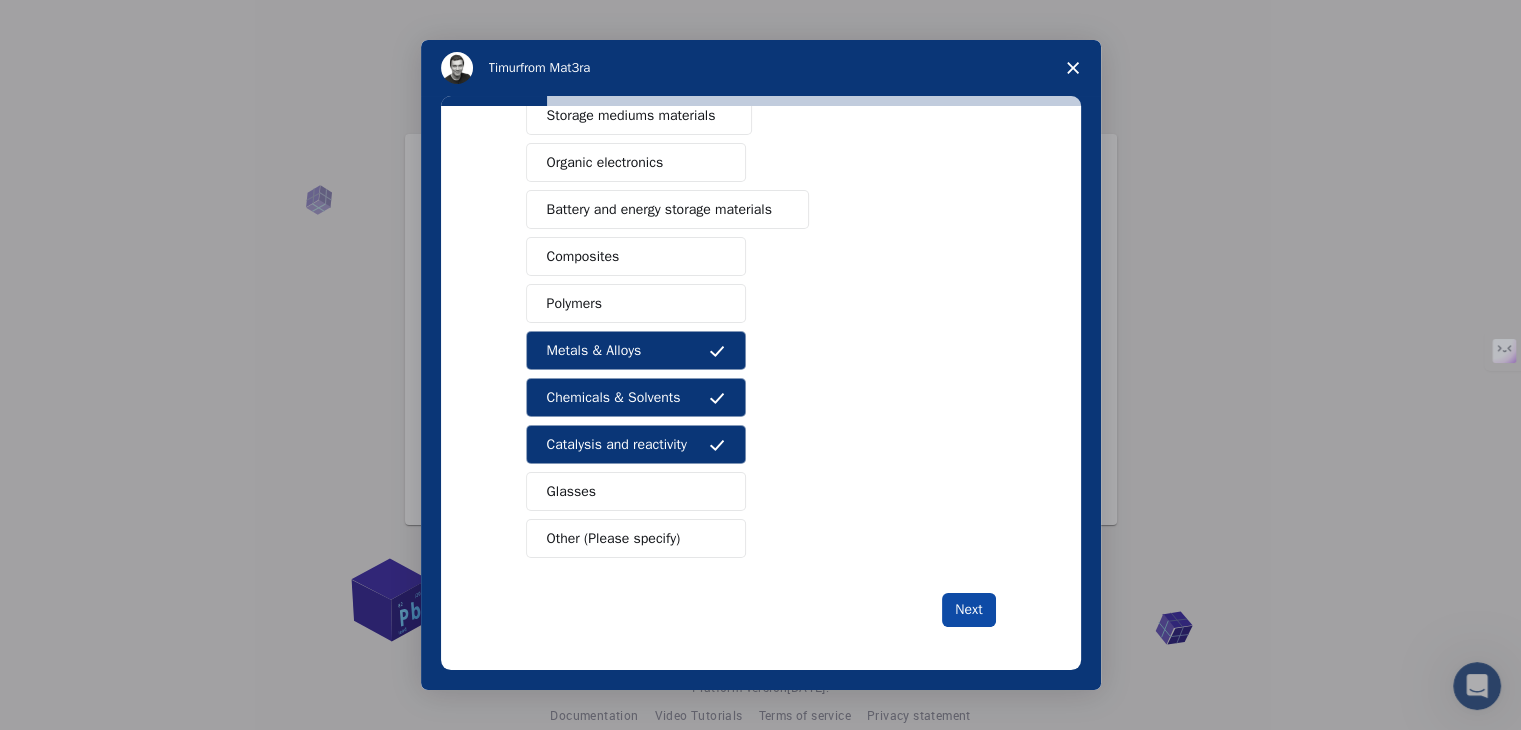 click on "Next" at bounding box center (968, 610) 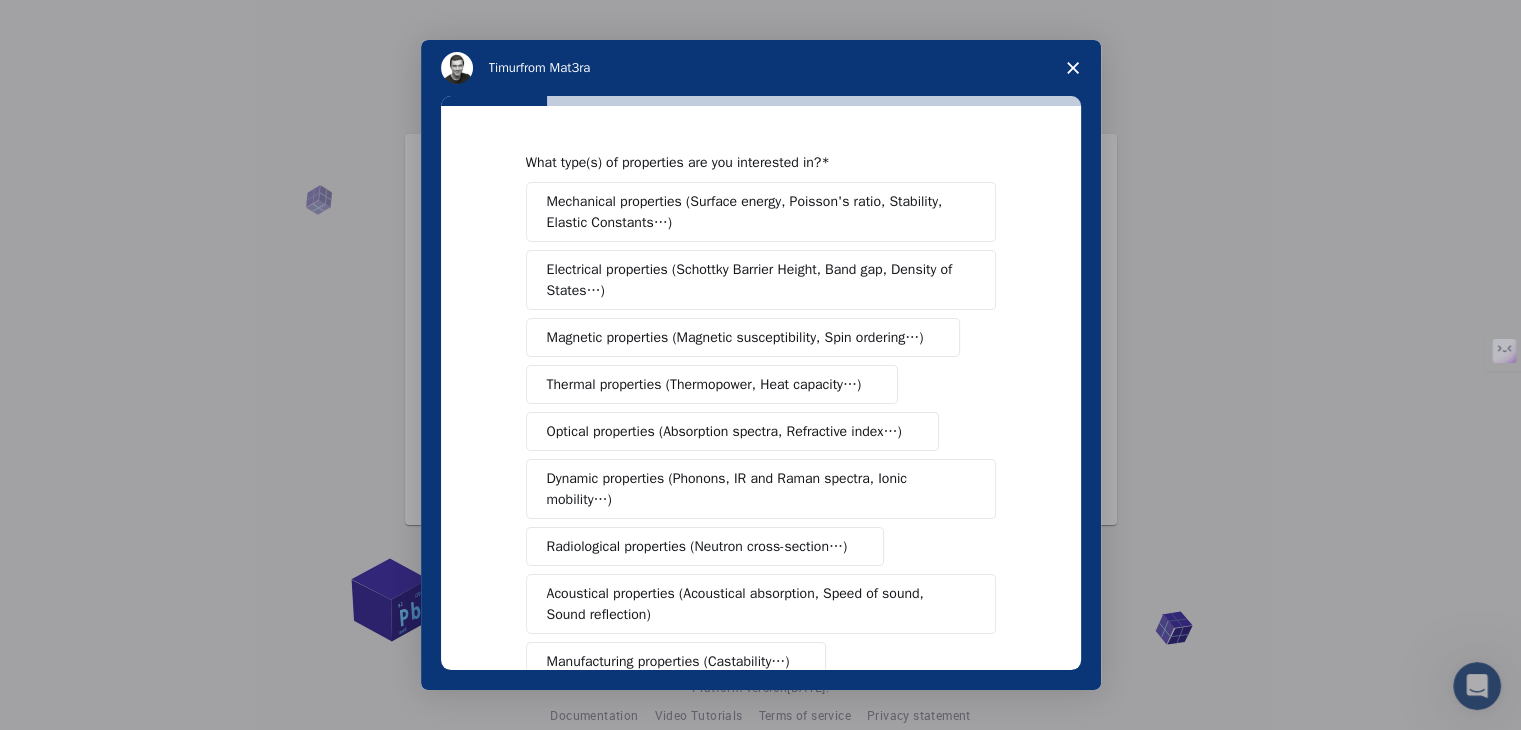 scroll, scrollTop: 334, scrollLeft: 0, axis: vertical 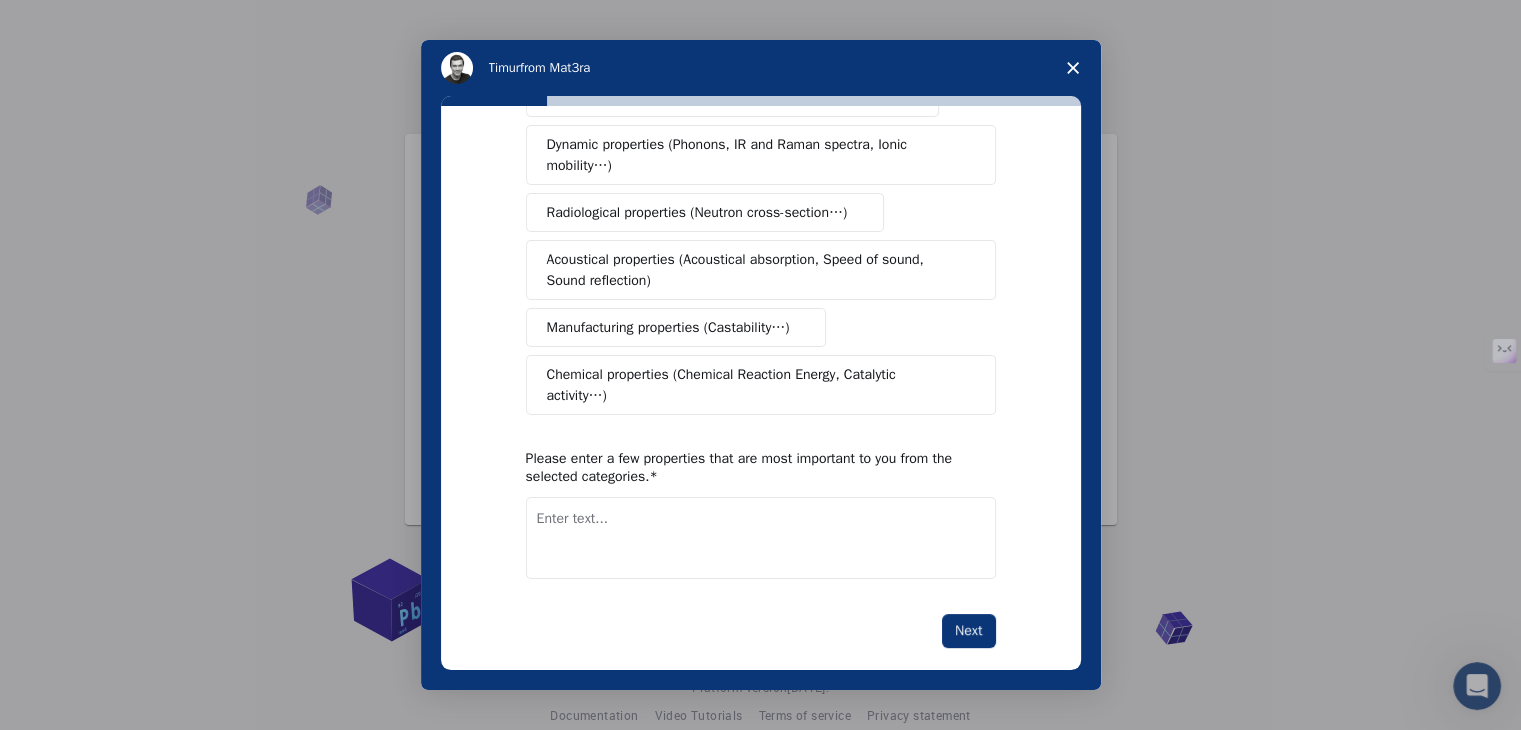 click on "Chemical properties (Chemical Reaction Energy, Catalytic activity…)" at bounding box center (753, 385) 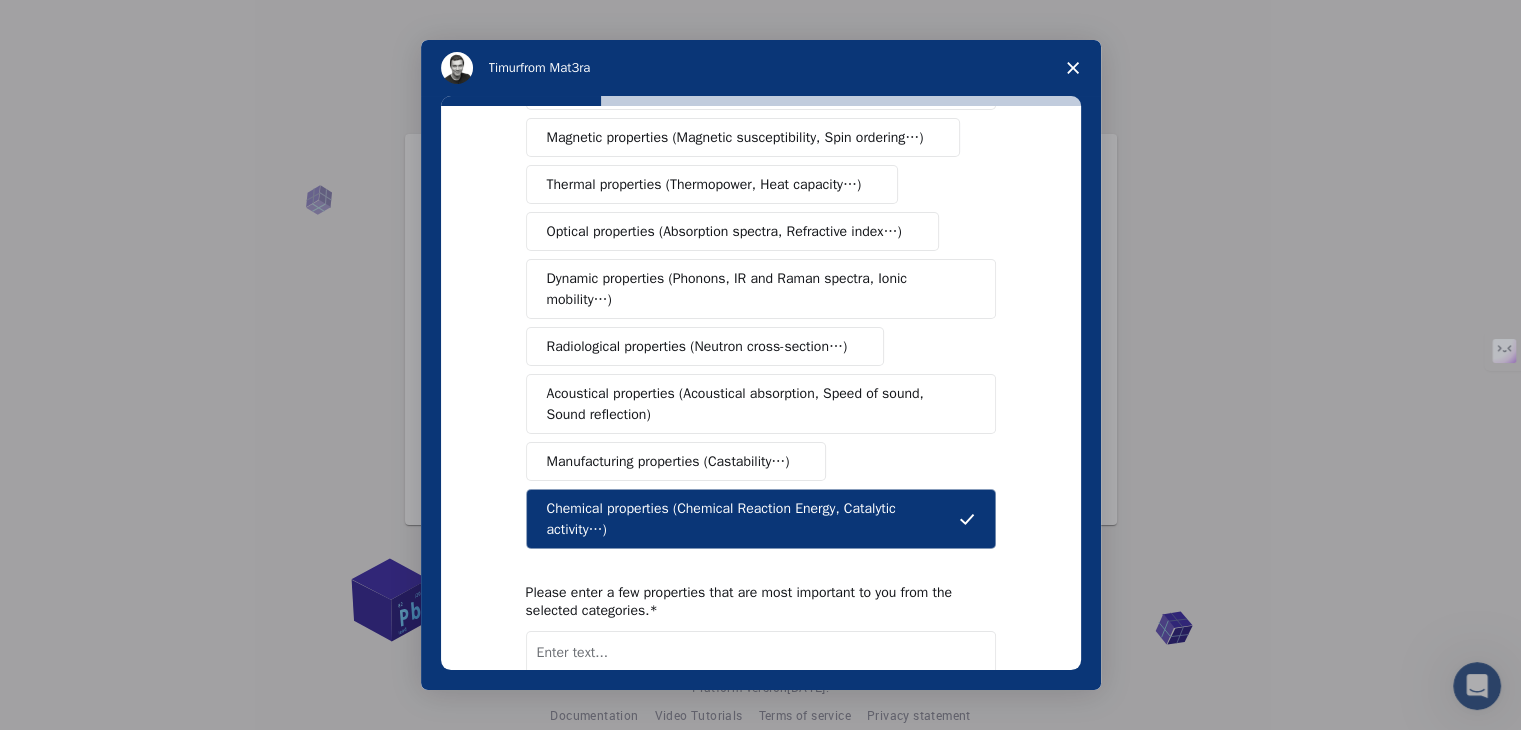 scroll, scrollTop: 0, scrollLeft: 0, axis: both 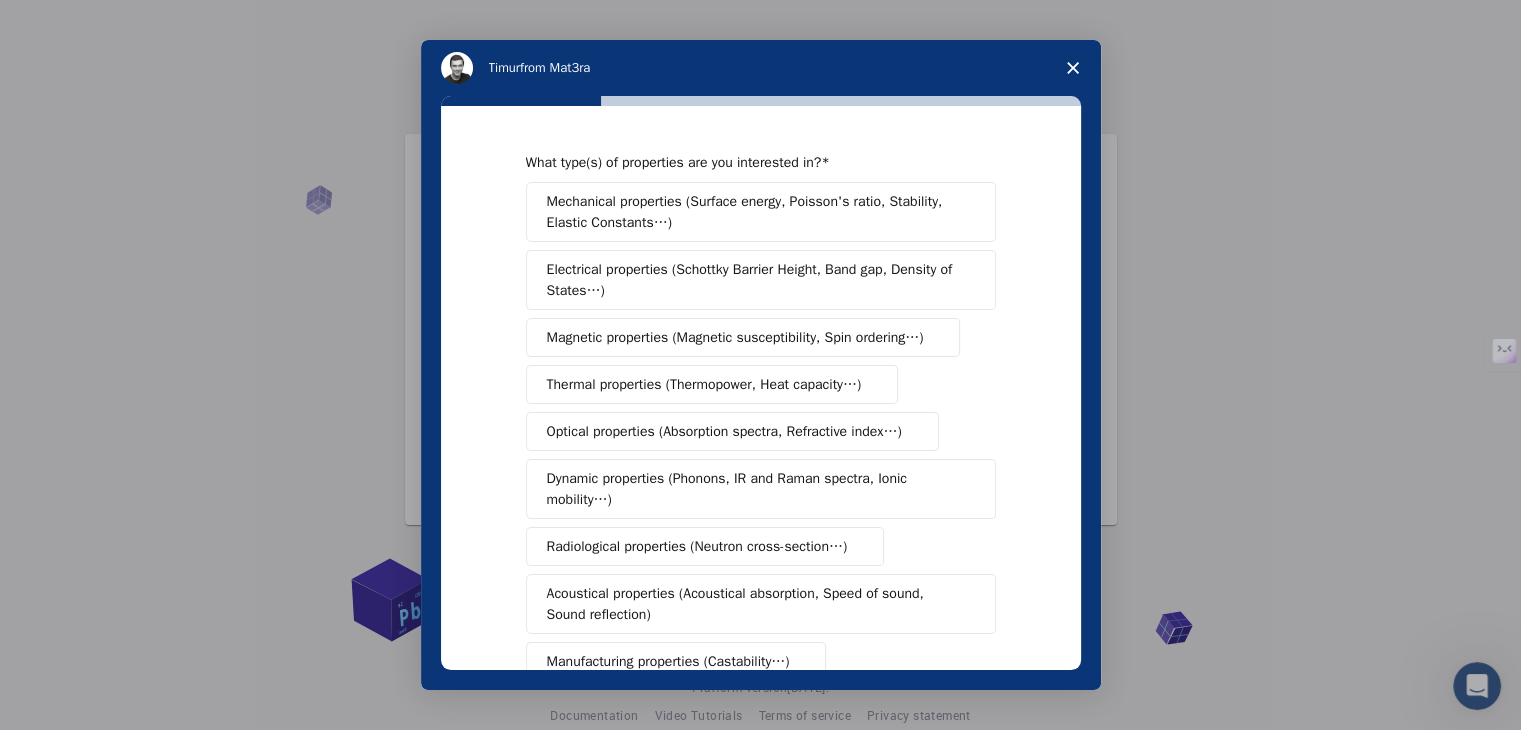 click on "Electrical properties (Schottky Barrier Height, Band gap, Density of States…)" at bounding box center [754, 280] 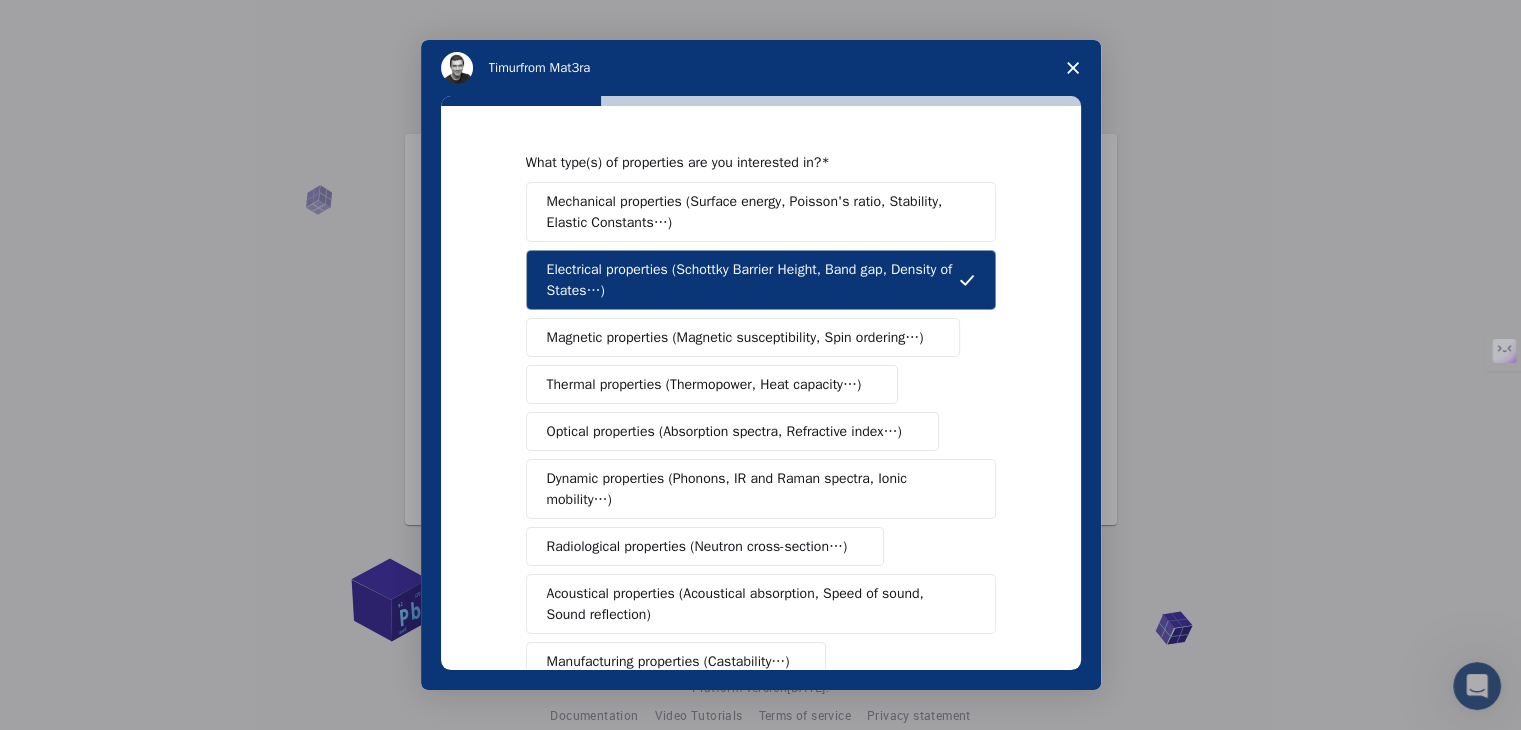 scroll, scrollTop: 334, scrollLeft: 0, axis: vertical 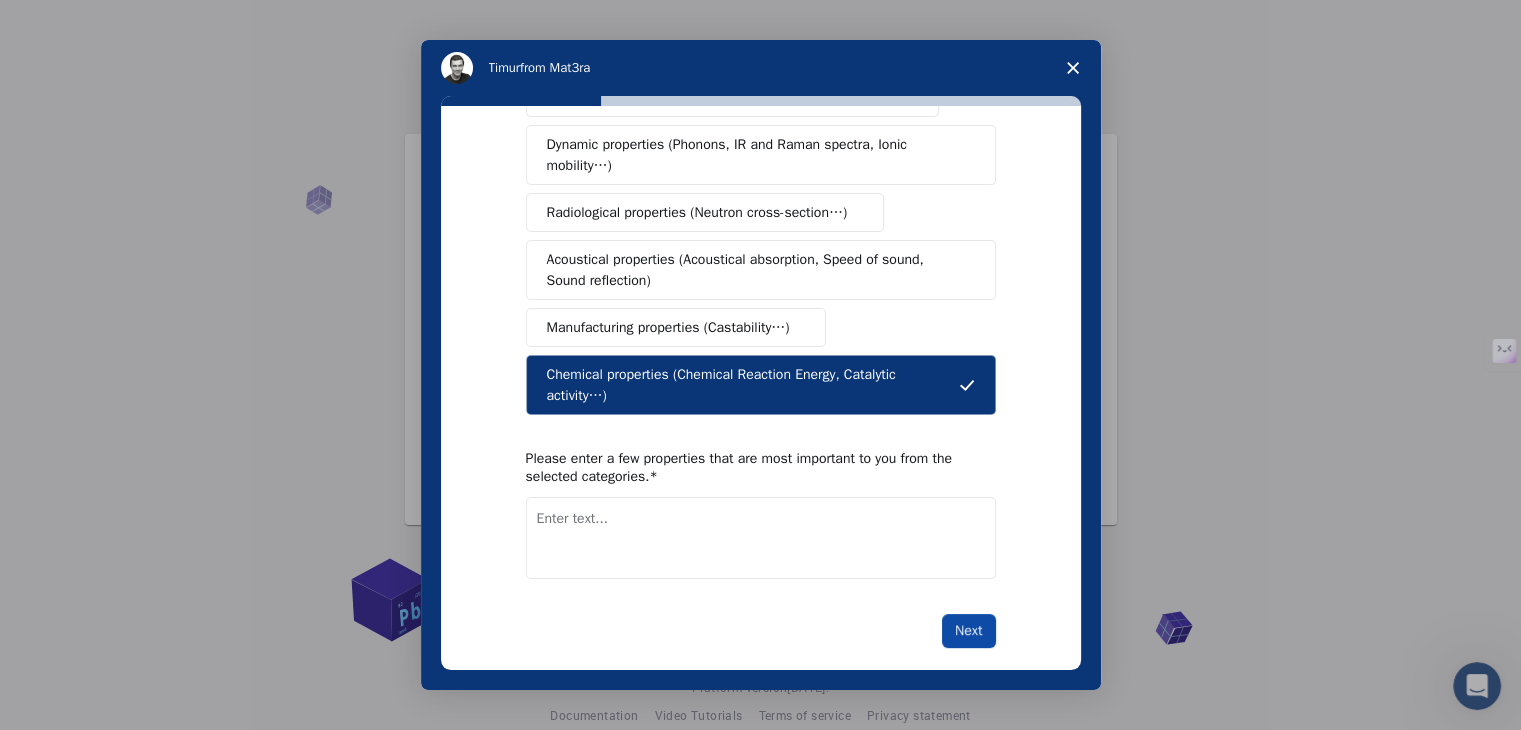 click on "Next" at bounding box center [968, 631] 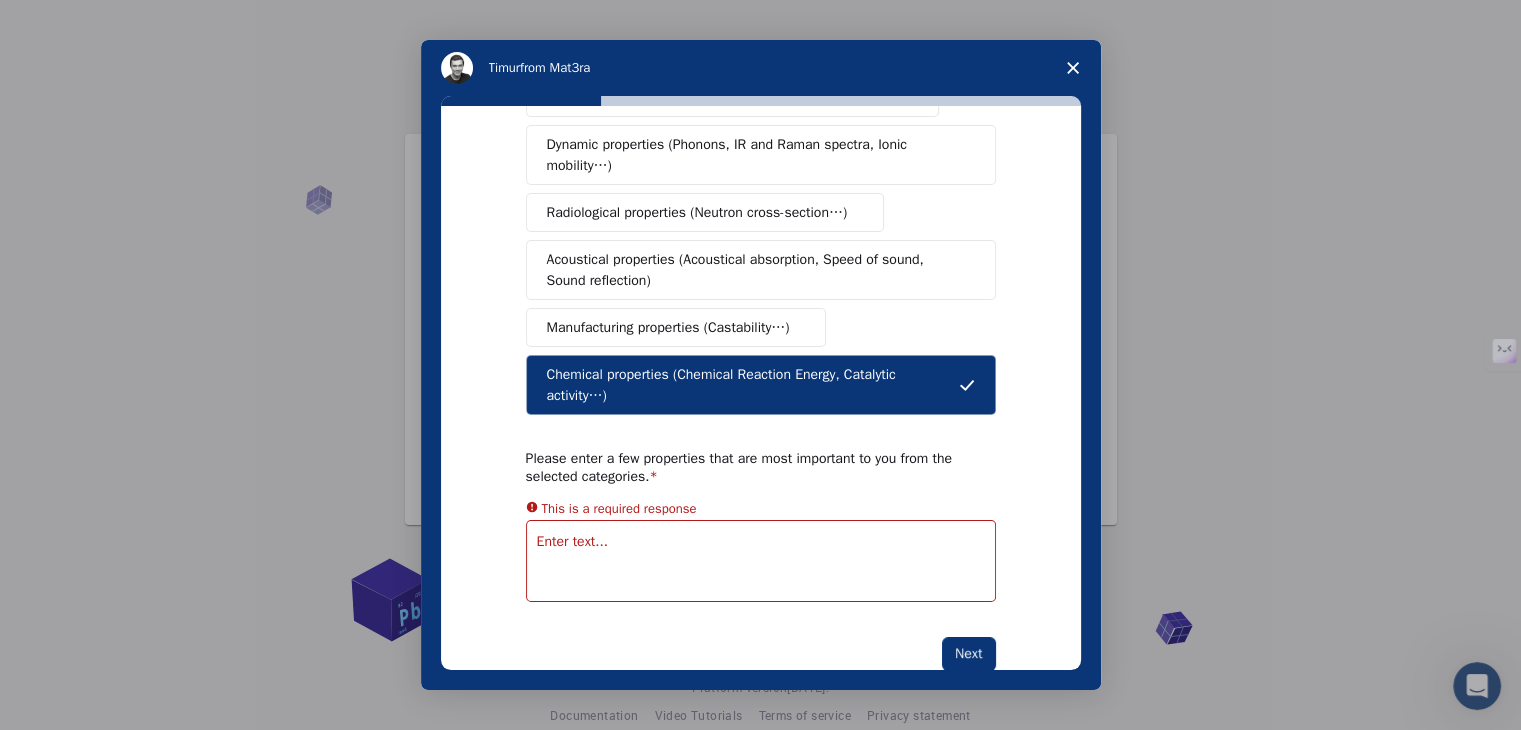 click at bounding box center [761, 561] 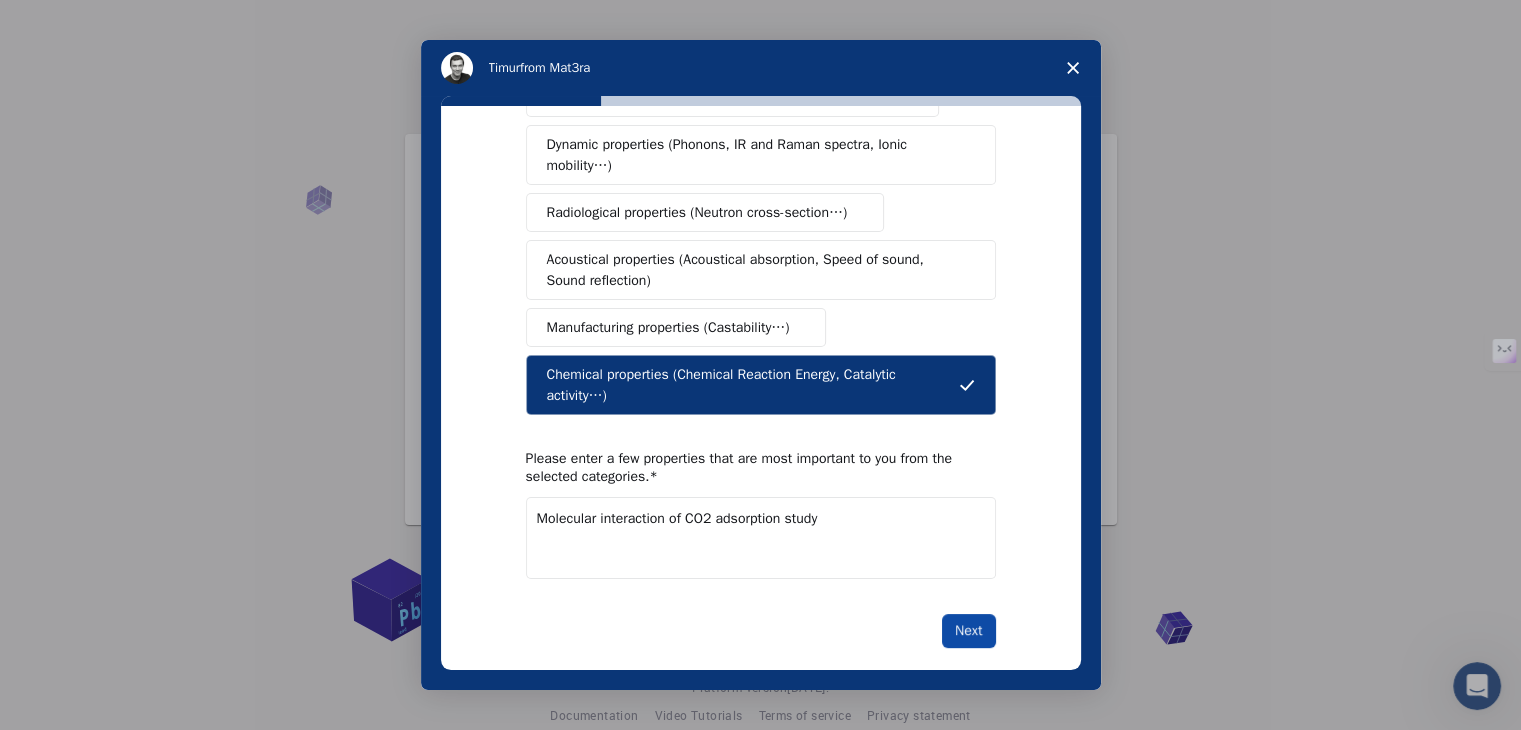 type on "Molecular interaction of CO2 adsorption study" 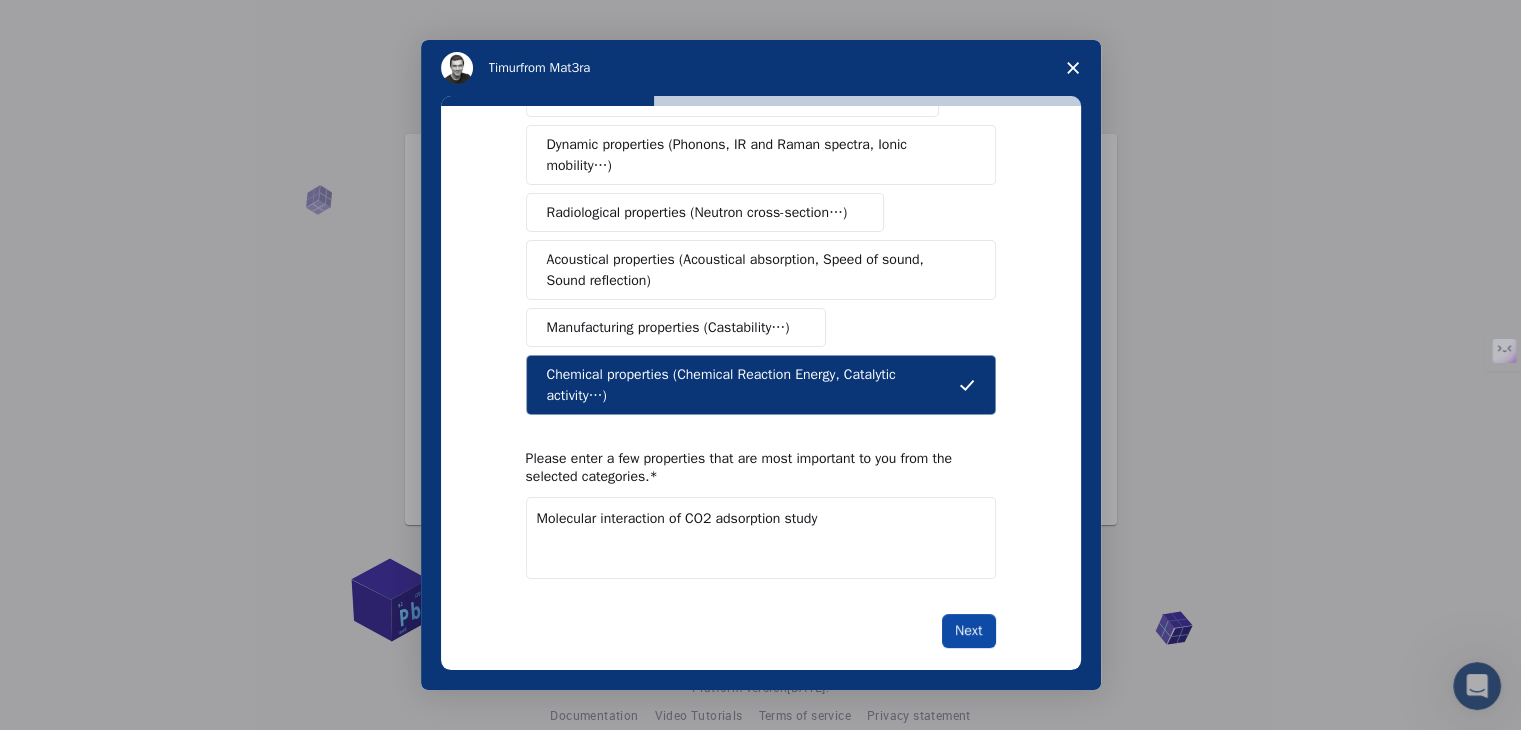 click on "Next" at bounding box center (968, 631) 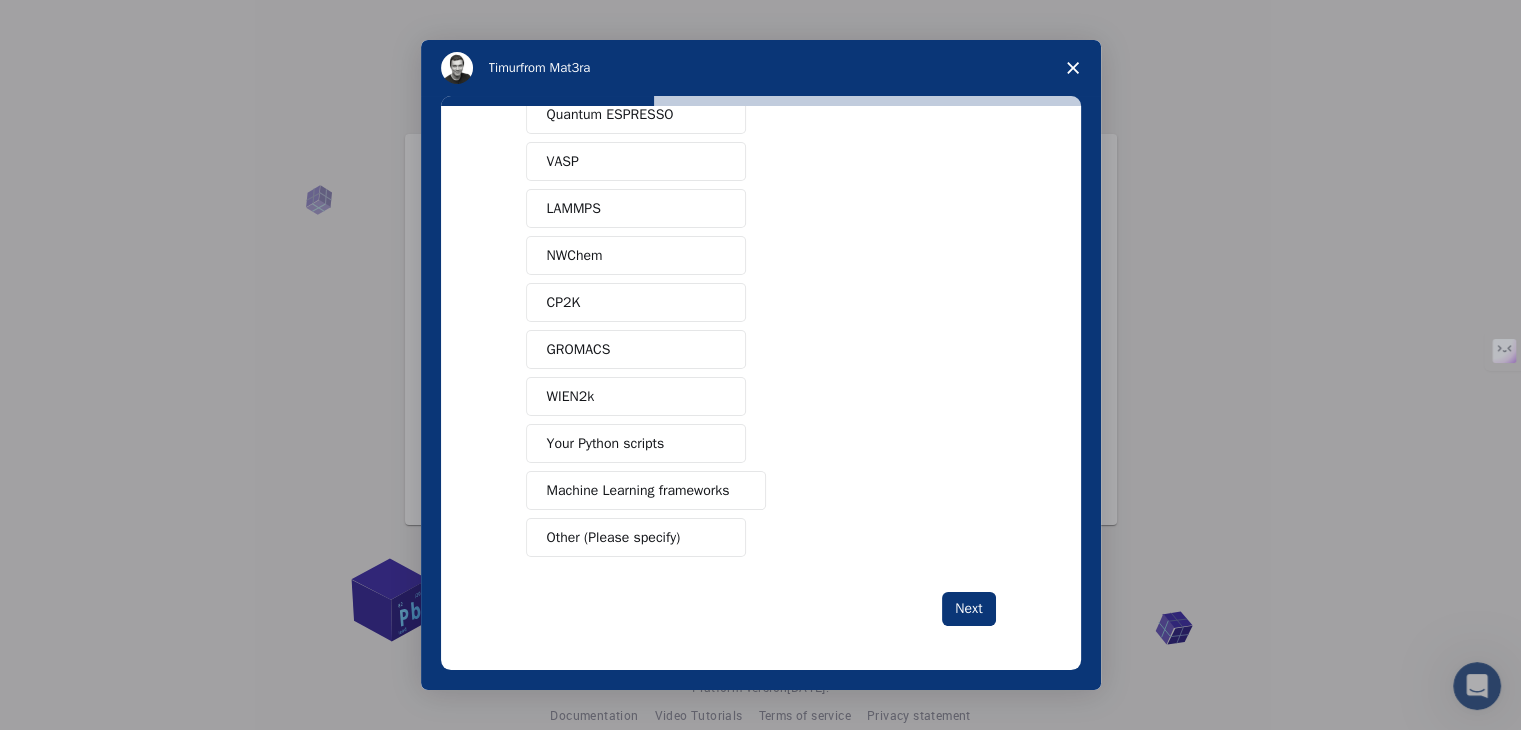 scroll, scrollTop: 0, scrollLeft: 0, axis: both 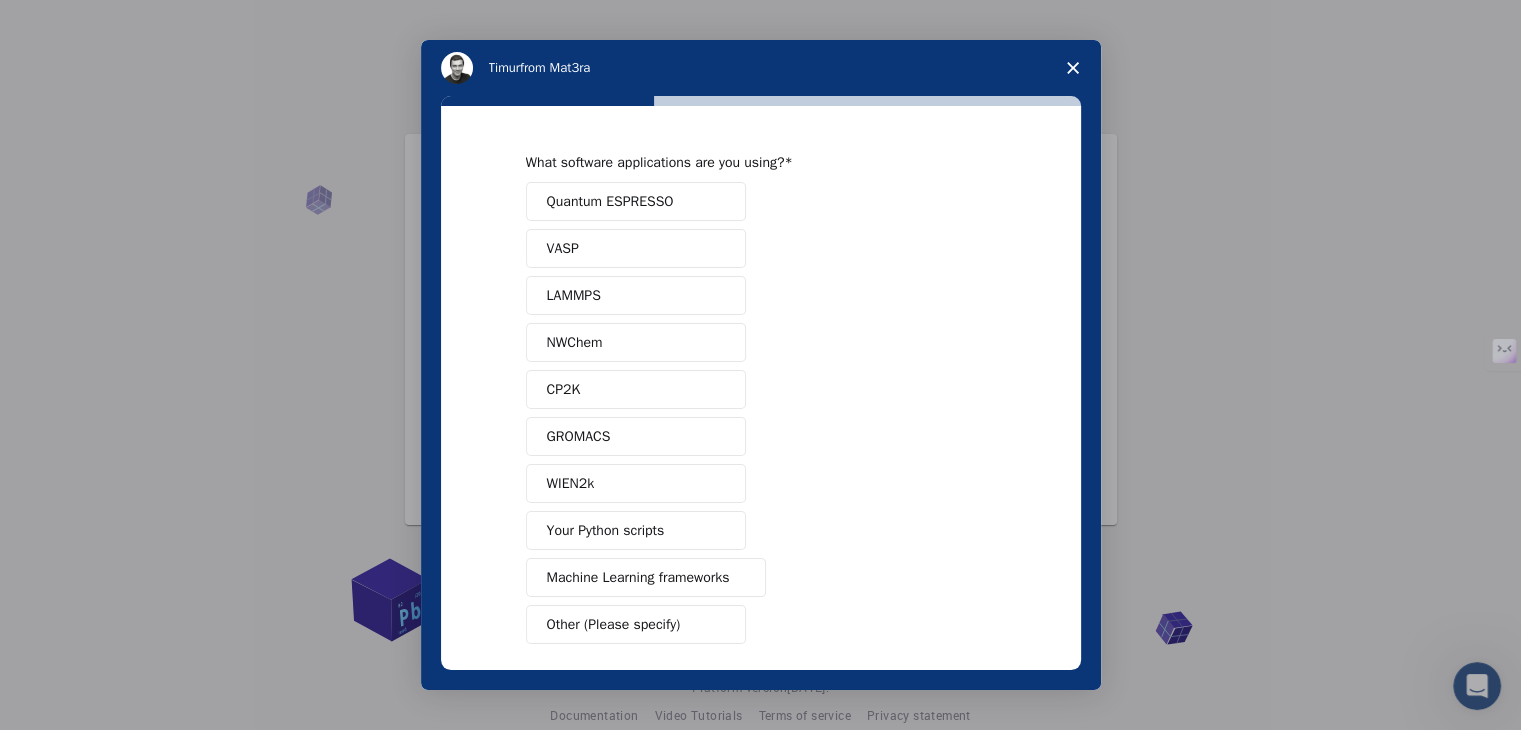 click on "Quantum ESPRESSO" at bounding box center (610, 201) 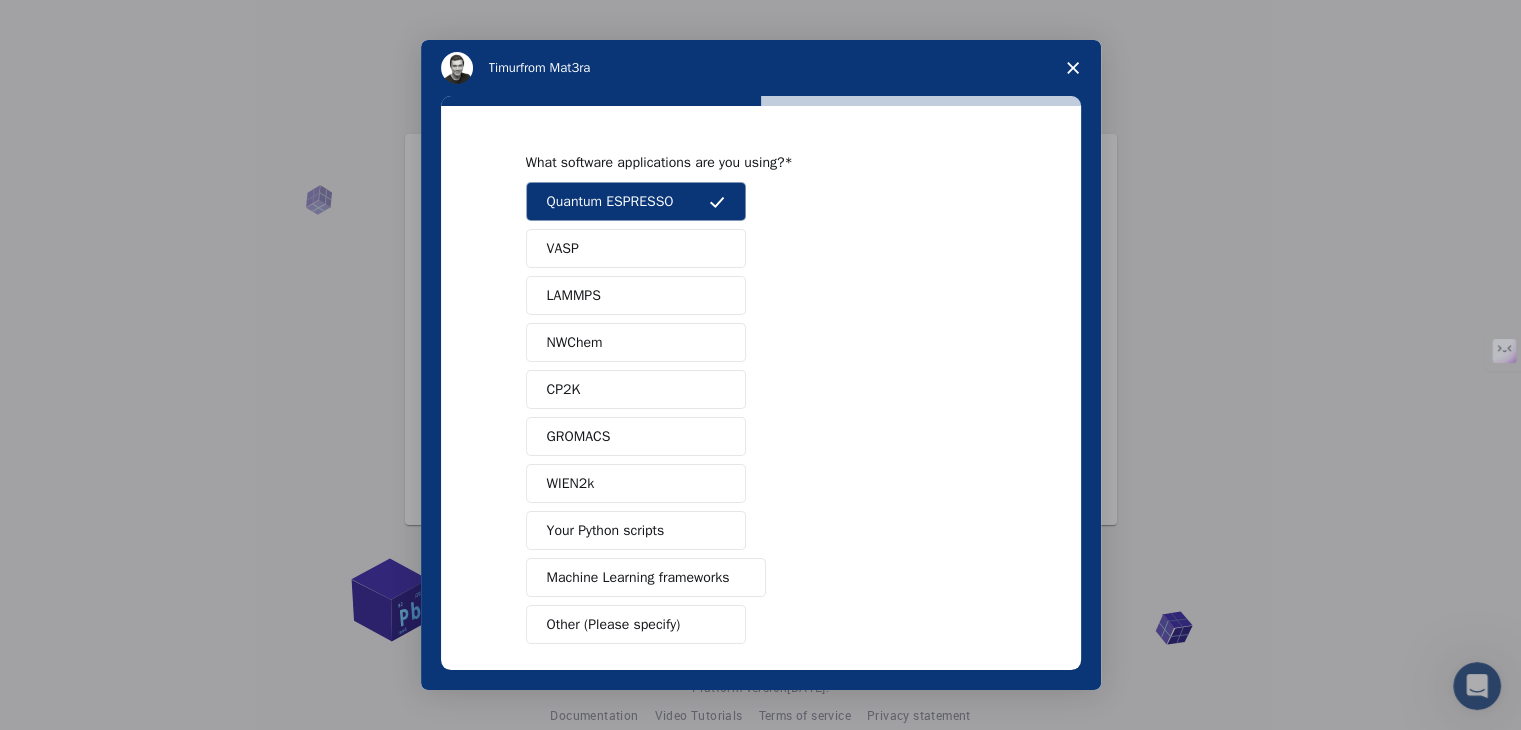 click on "LAMMPS" at bounding box center (636, 295) 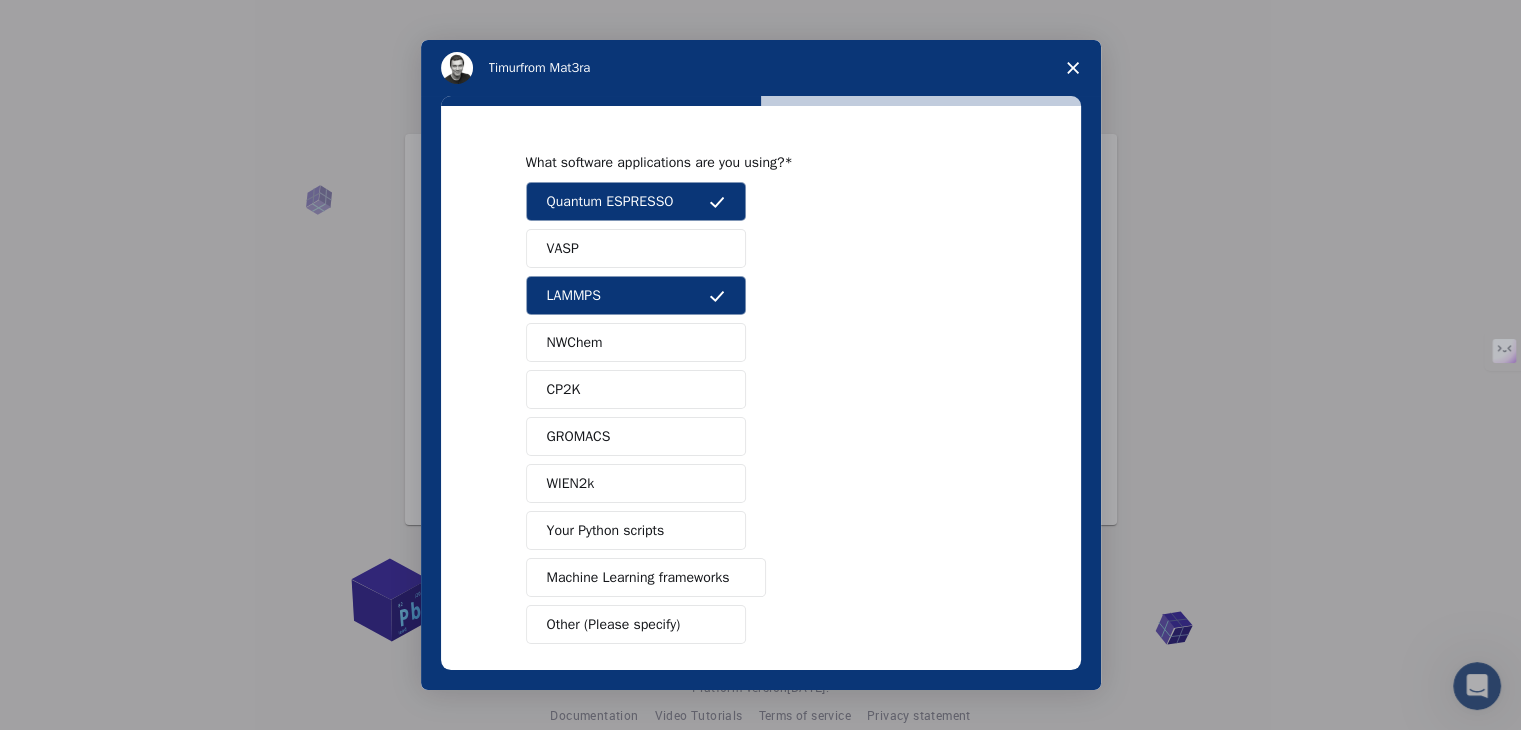 click on "GROMACS" at bounding box center (636, 436) 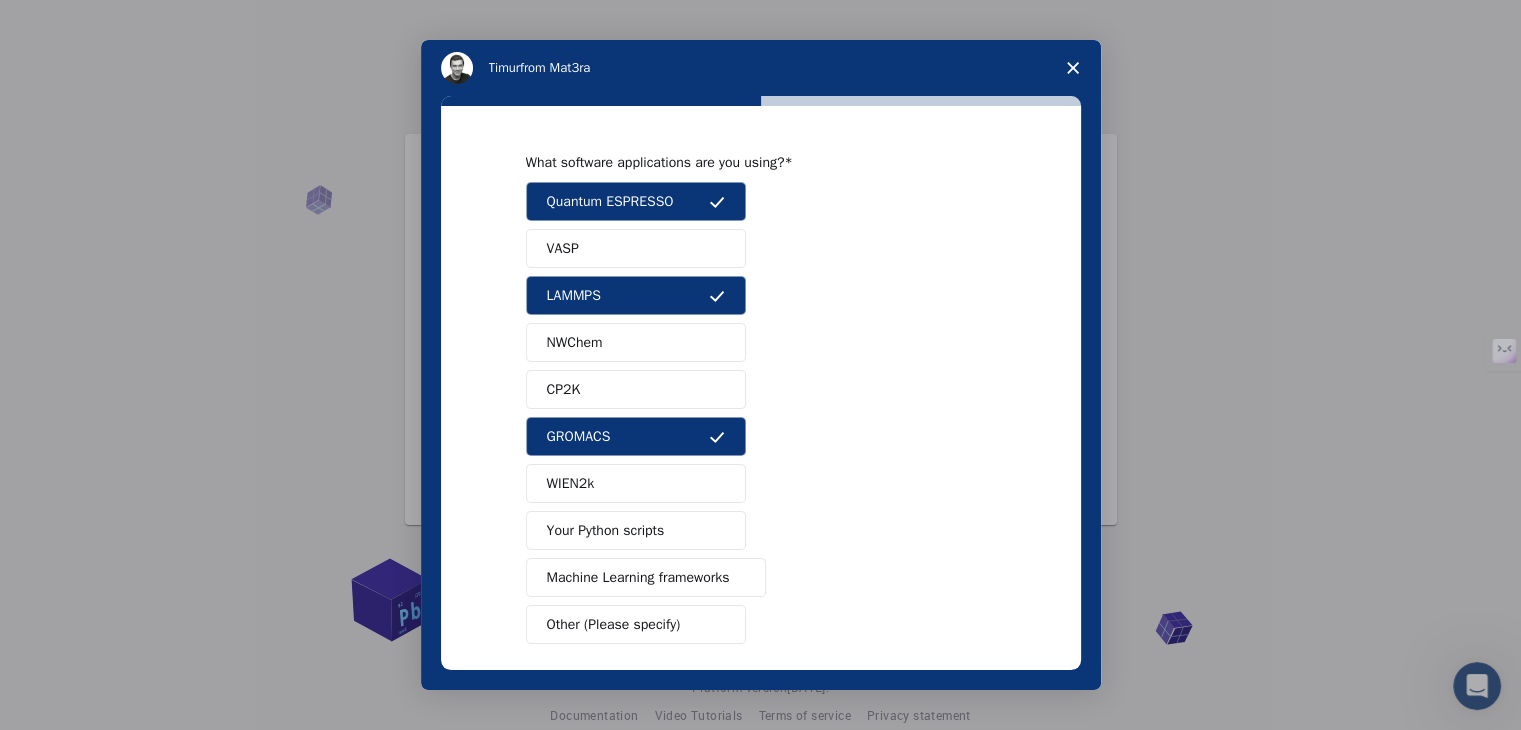 scroll, scrollTop: 87, scrollLeft: 0, axis: vertical 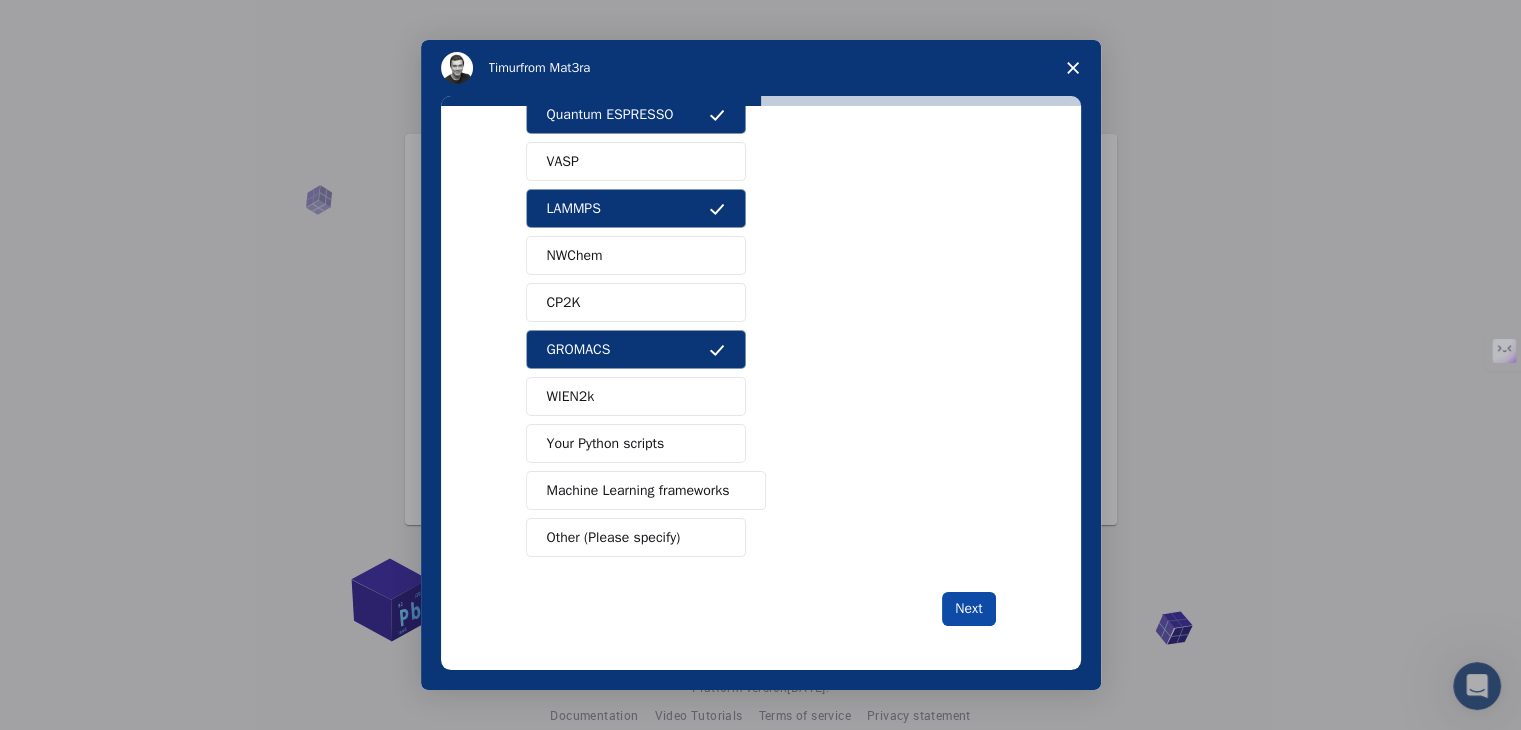 click on "Next" at bounding box center (968, 609) 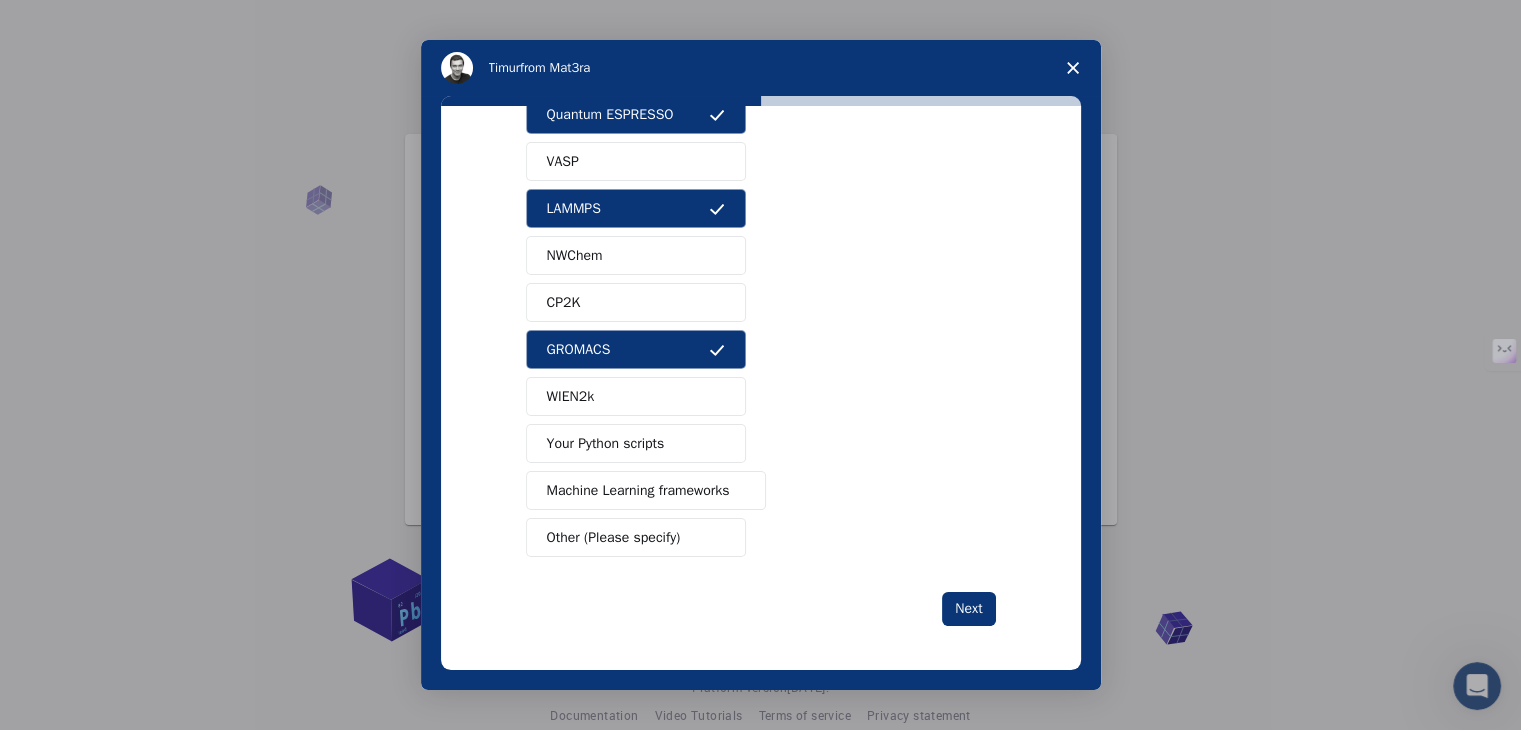 scroll, scrollTop: 0, scrollLeft: 0, axis: both 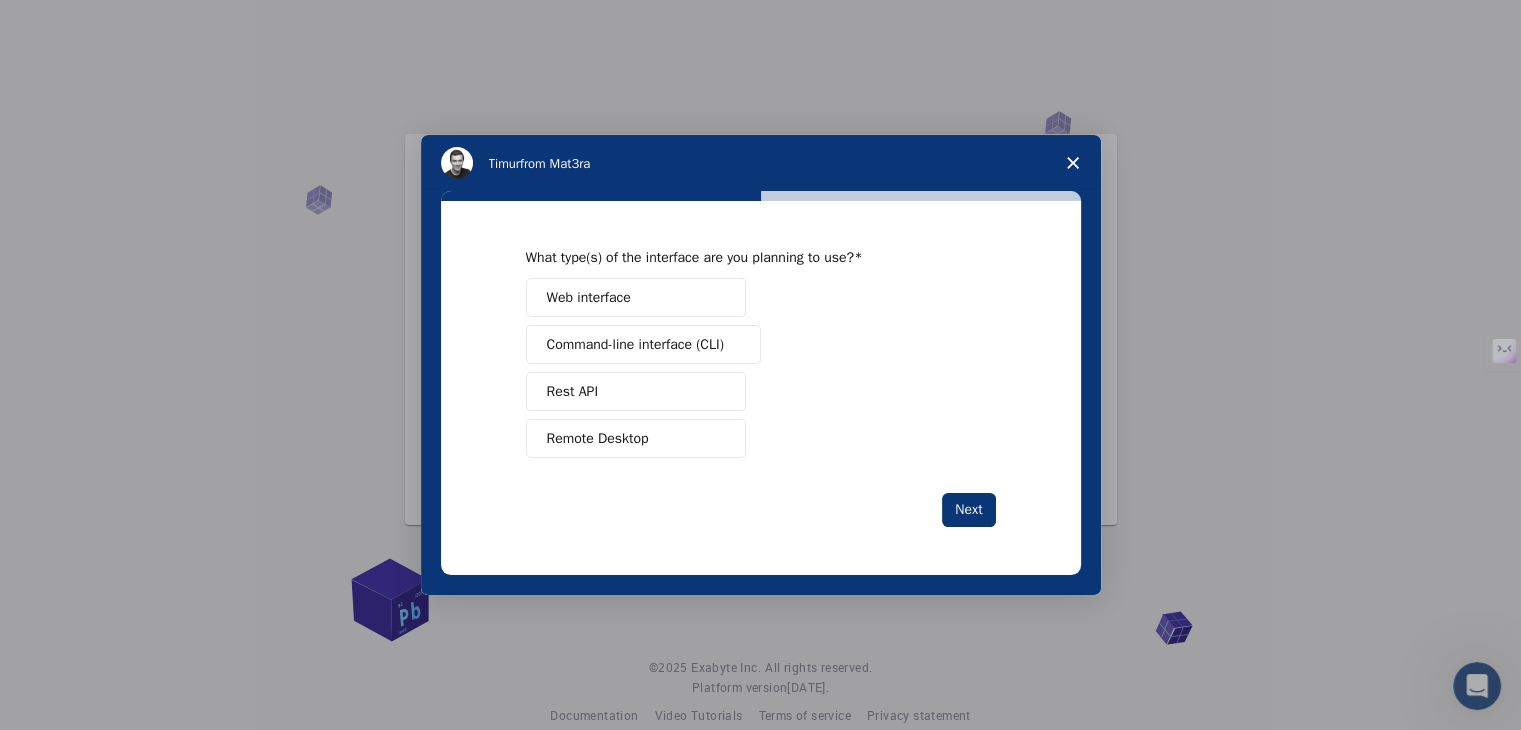click on "Remote Desktop" at bounding box center (636, 438) 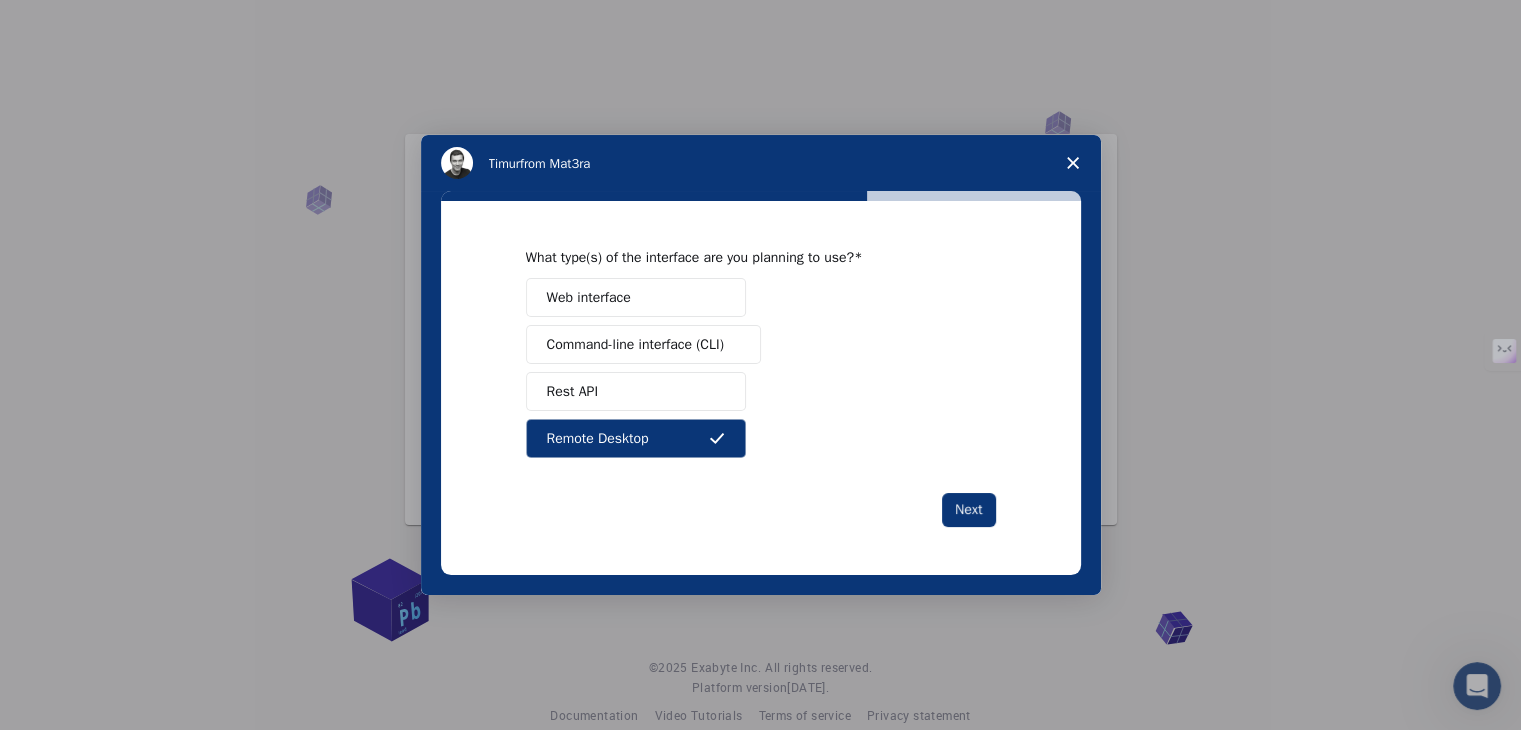 click on "Command-line interface (CLI)" at bounding box center [635, 344] 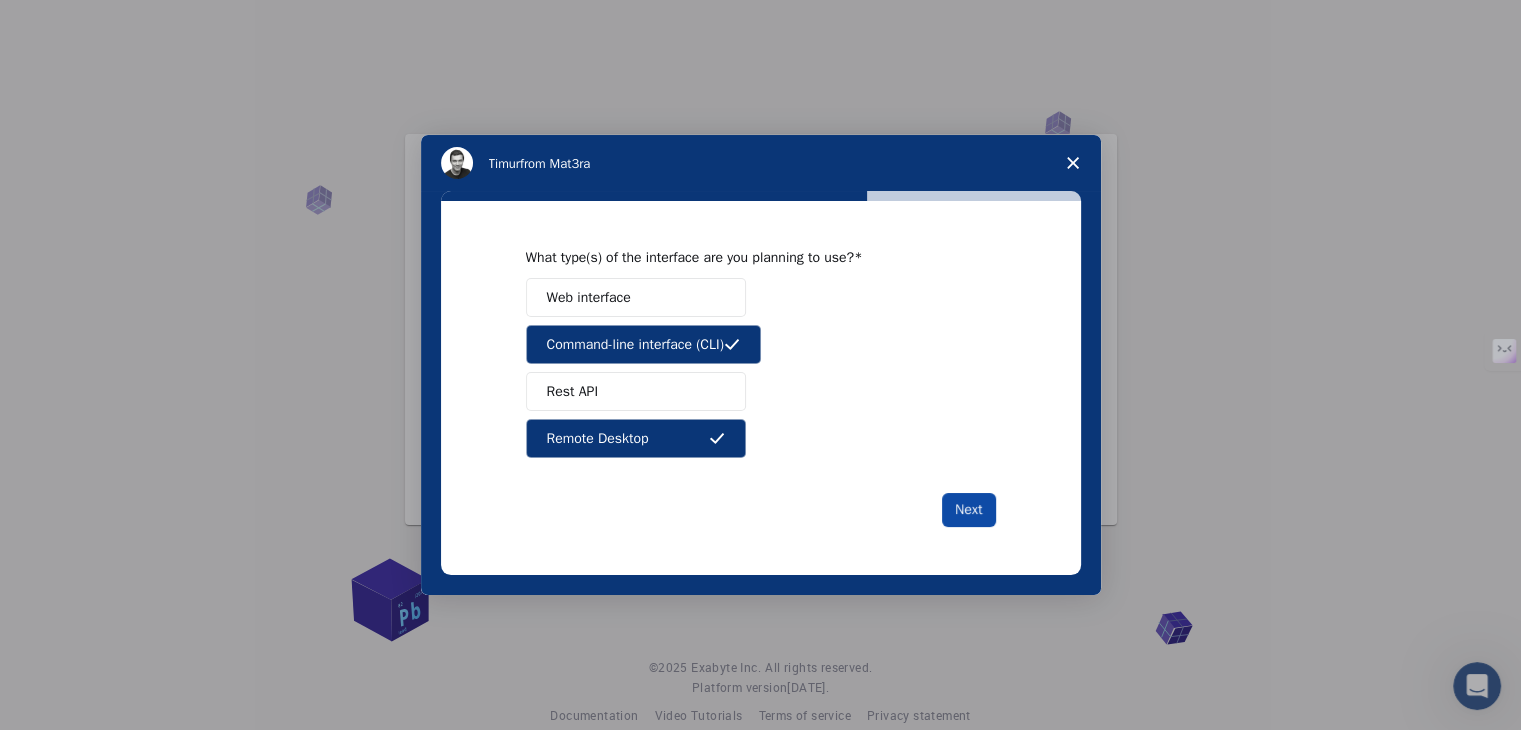 click on "Next" at bounding box center (968, 510) 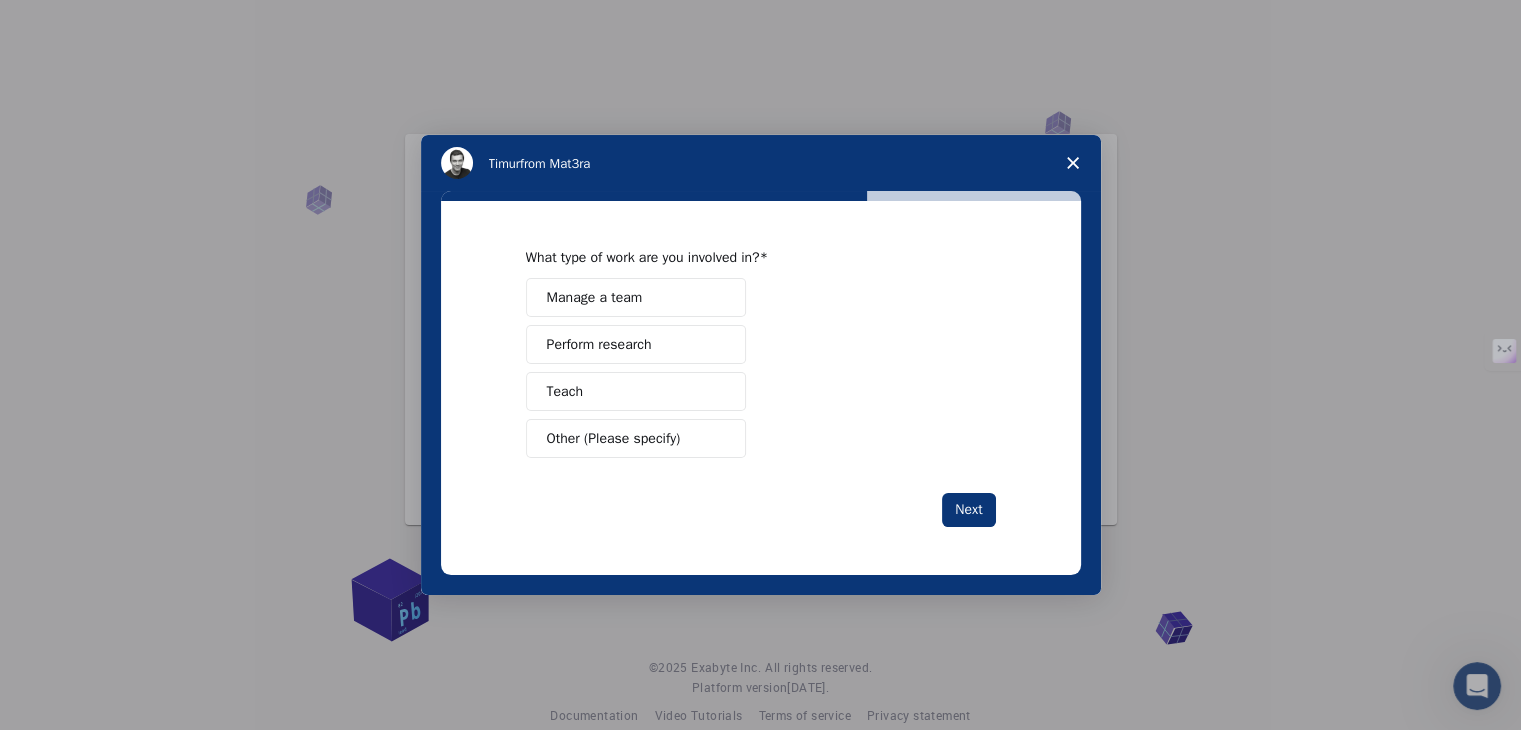 click on "Perform research" at bounding box center [636, 344] 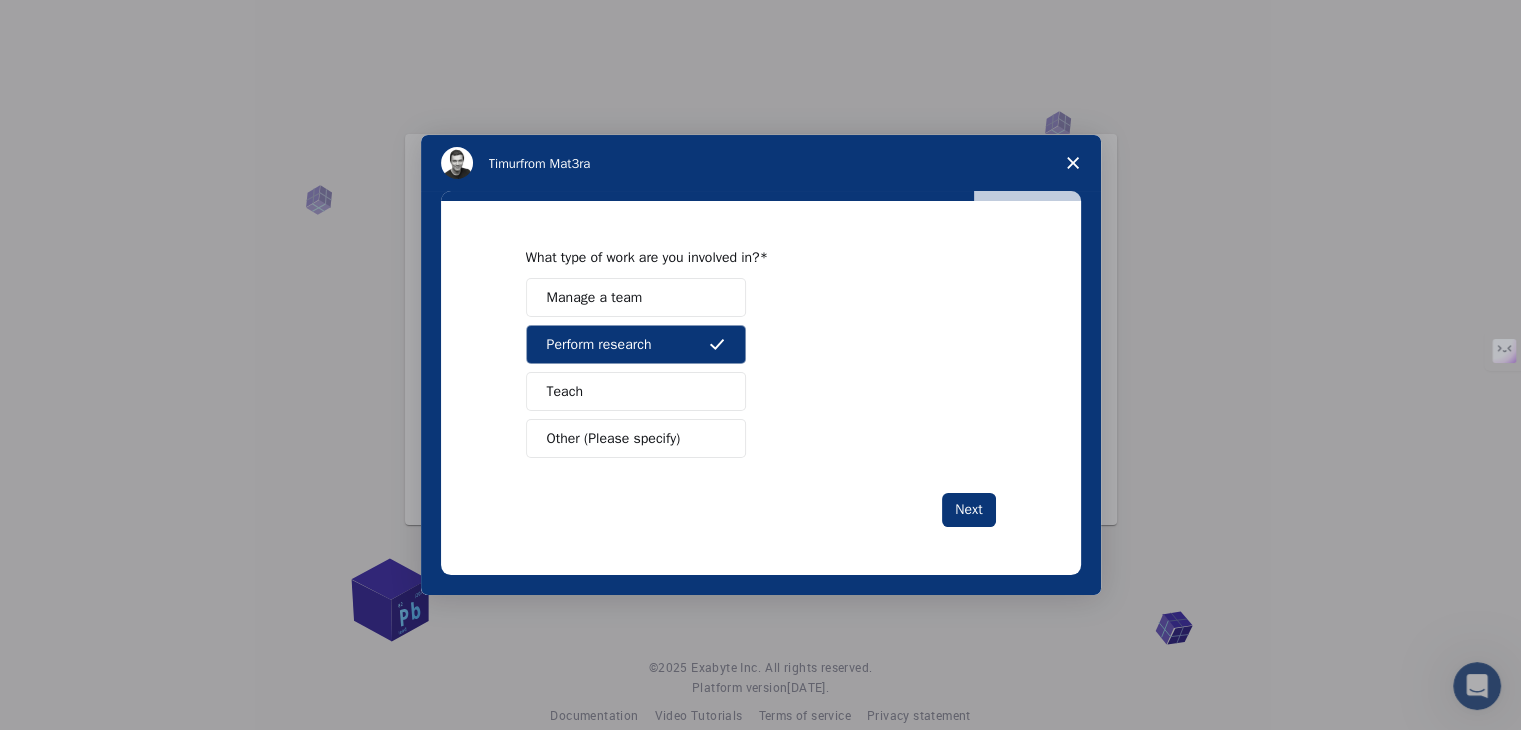 click on "Next" at bounding box center (761, 510) 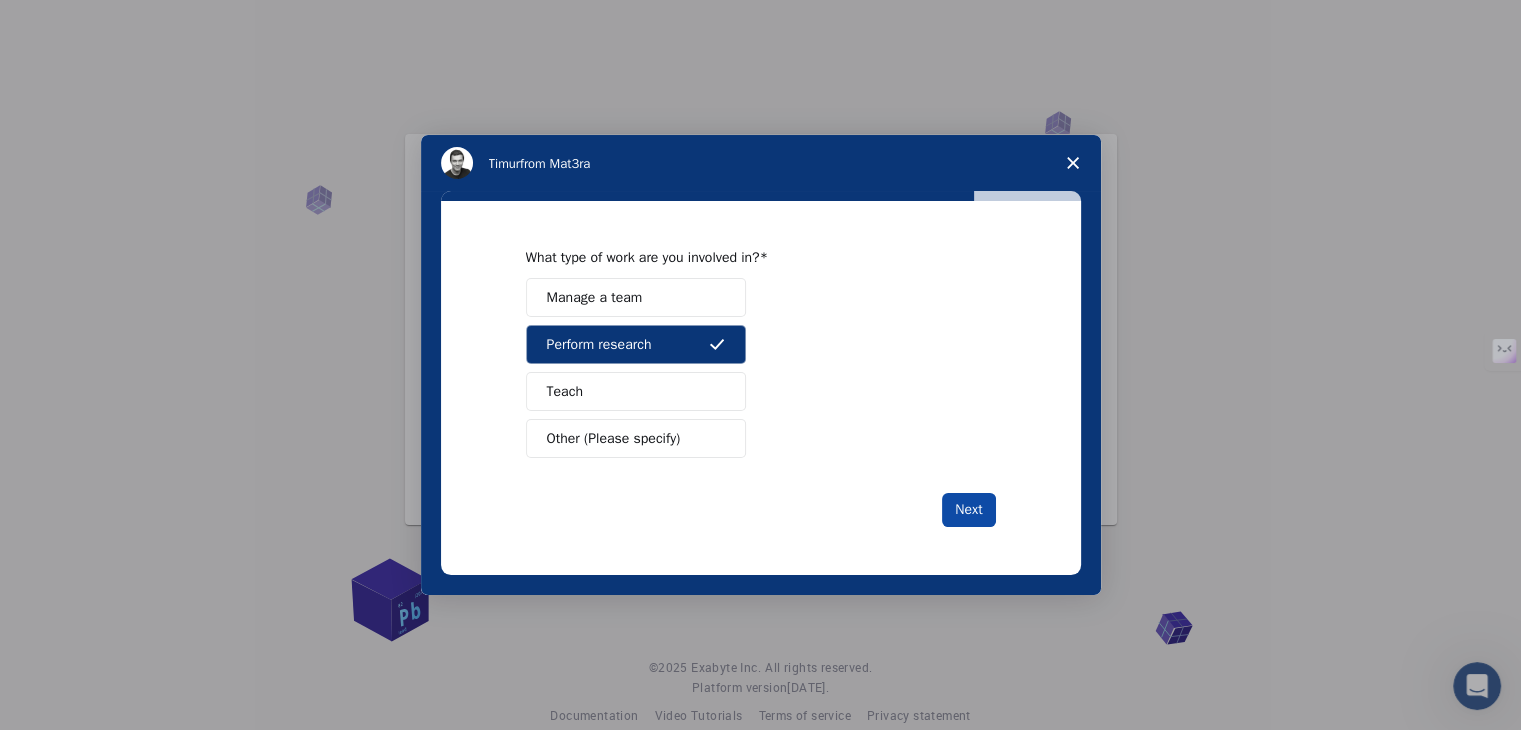 click on "Next" at bounding box center (968, 510) 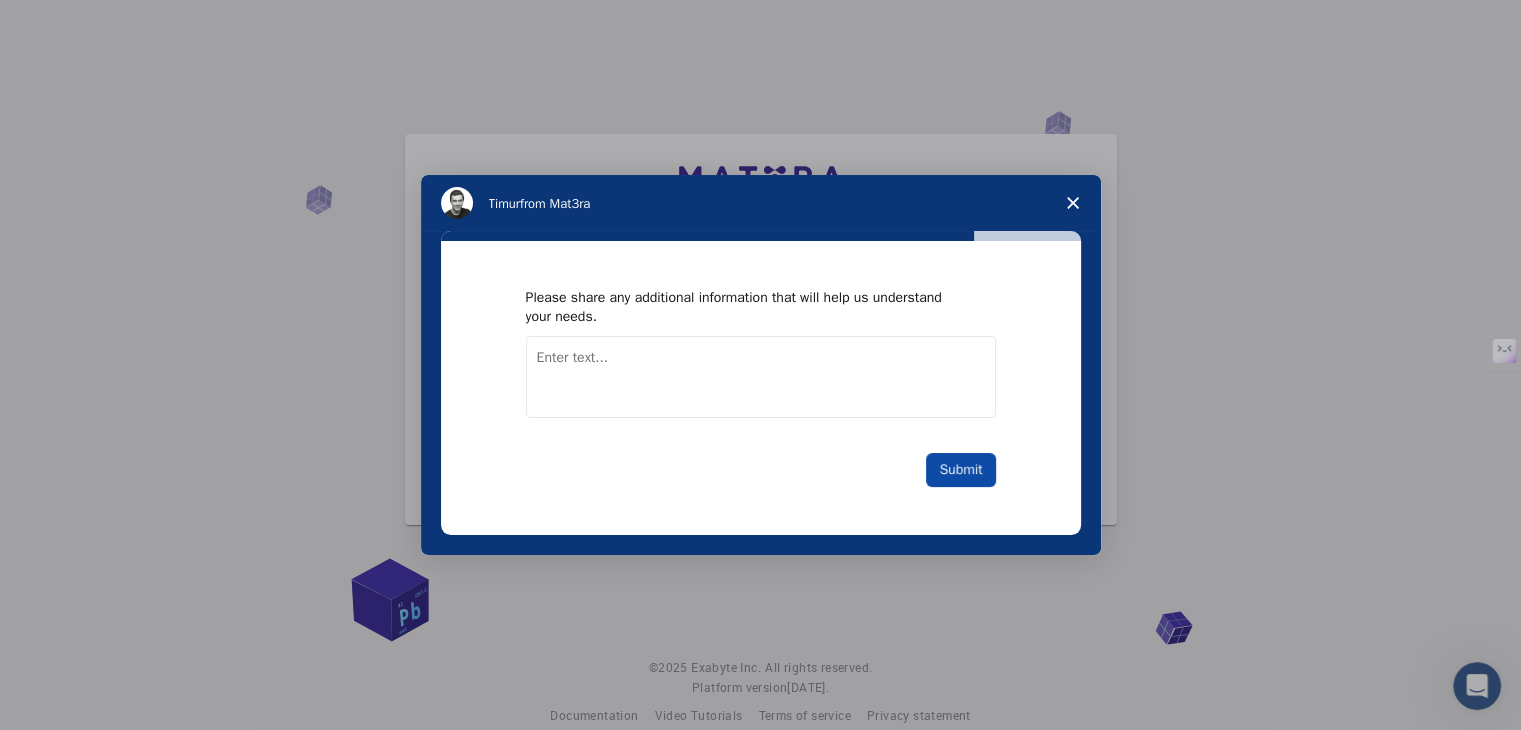 click on "Submit" at bounding box center (960, 470) 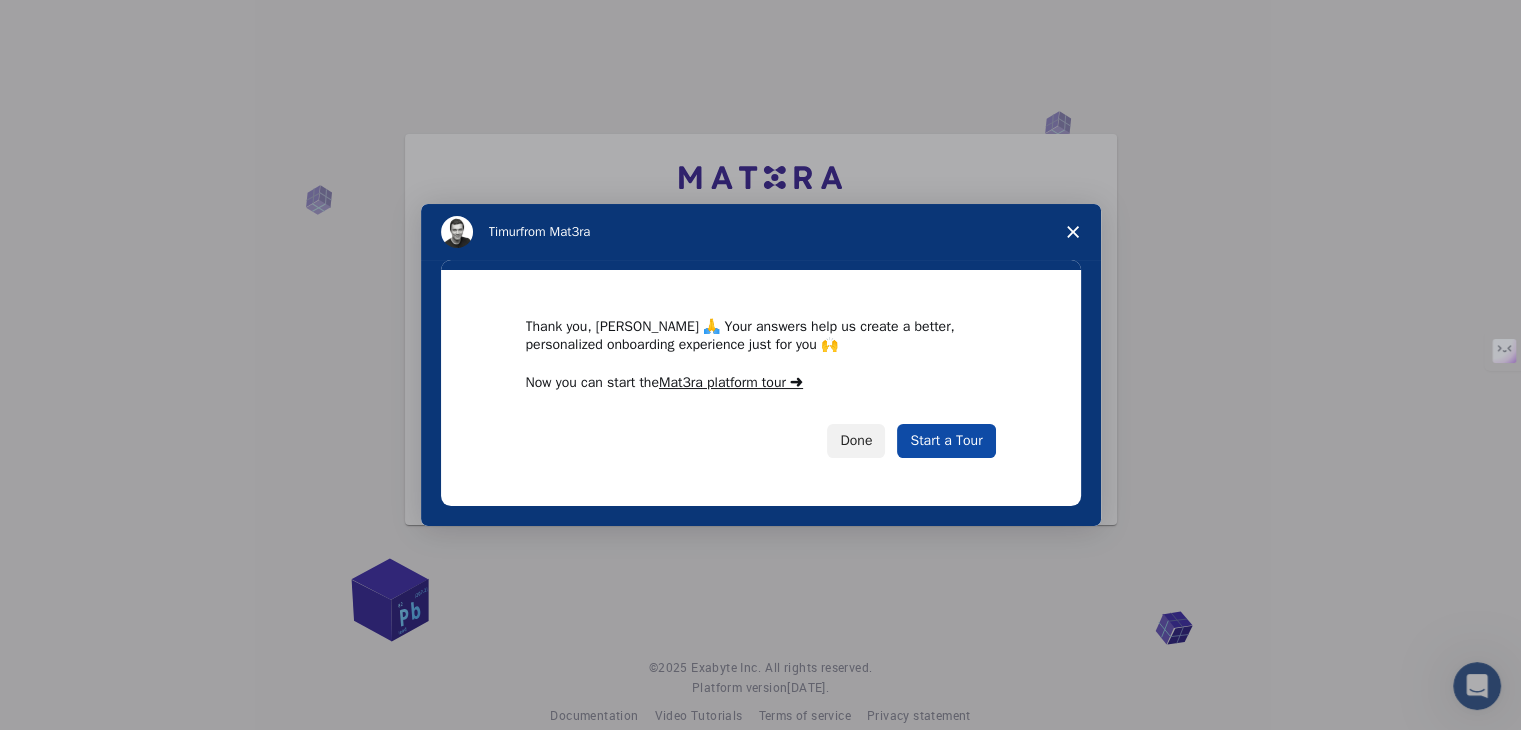 click on "Start a Tour" at bounding box center [946, 441] 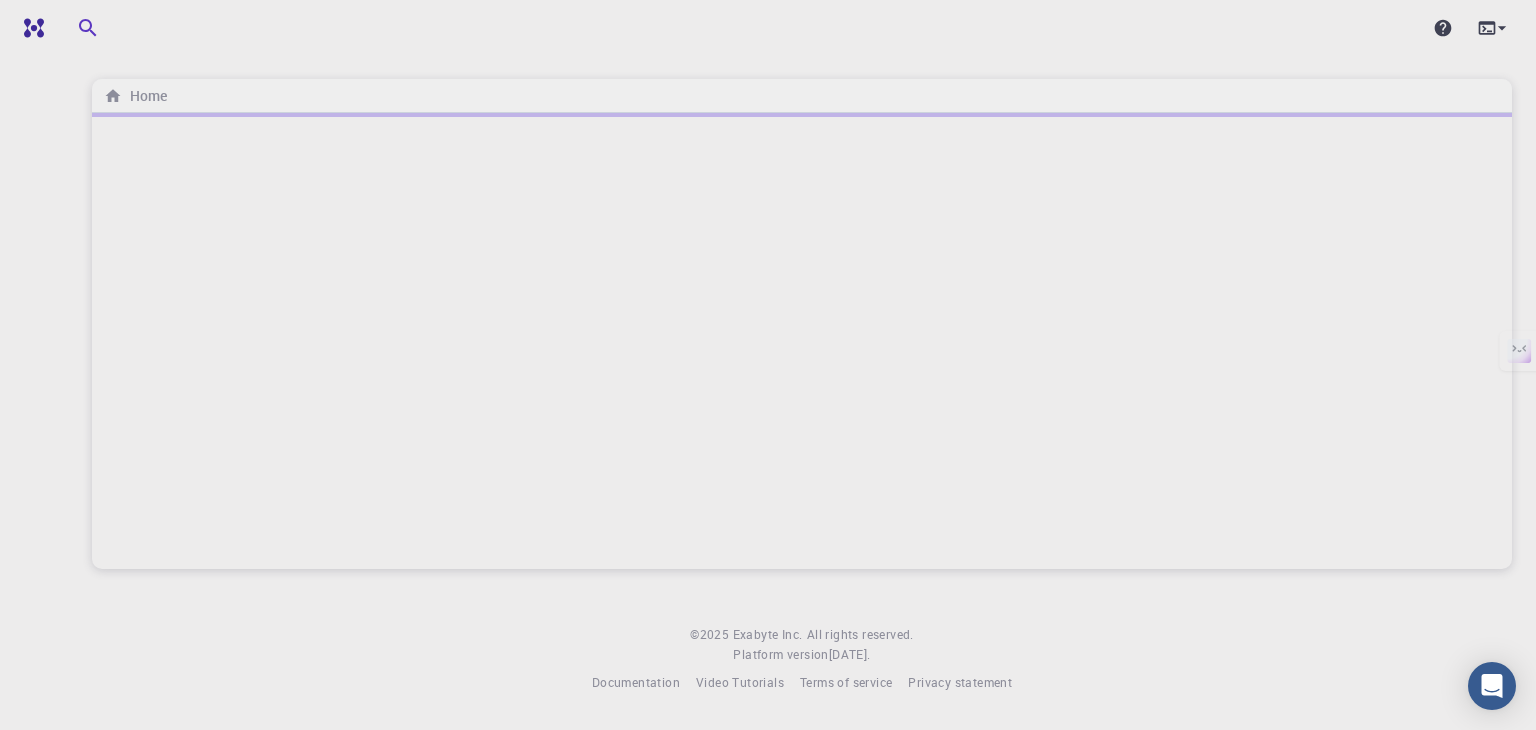 scroll, scrollTop: 0, scrollLeft: 0, axis: both 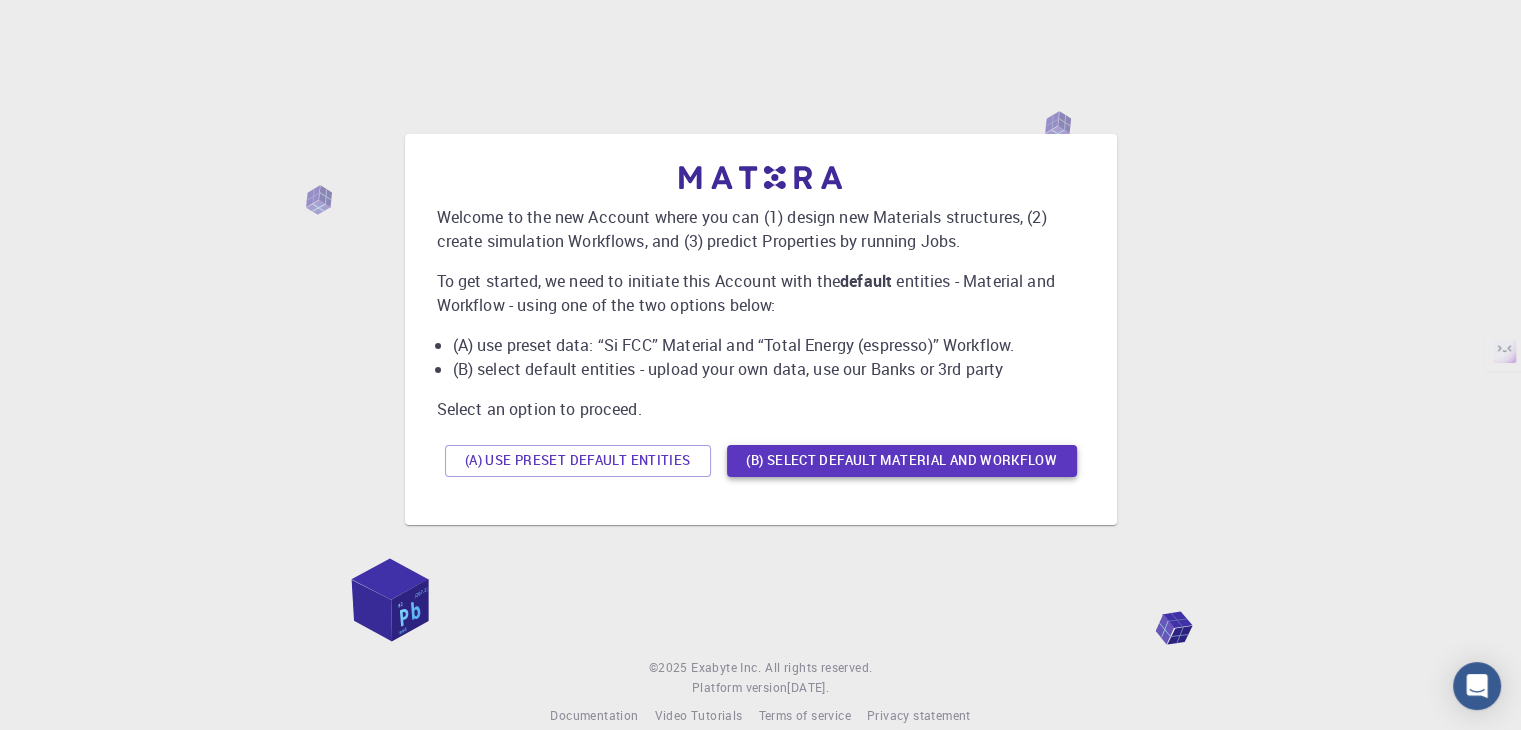 click on "(B) Select default material and workflow" at bounding box center [902, 461] 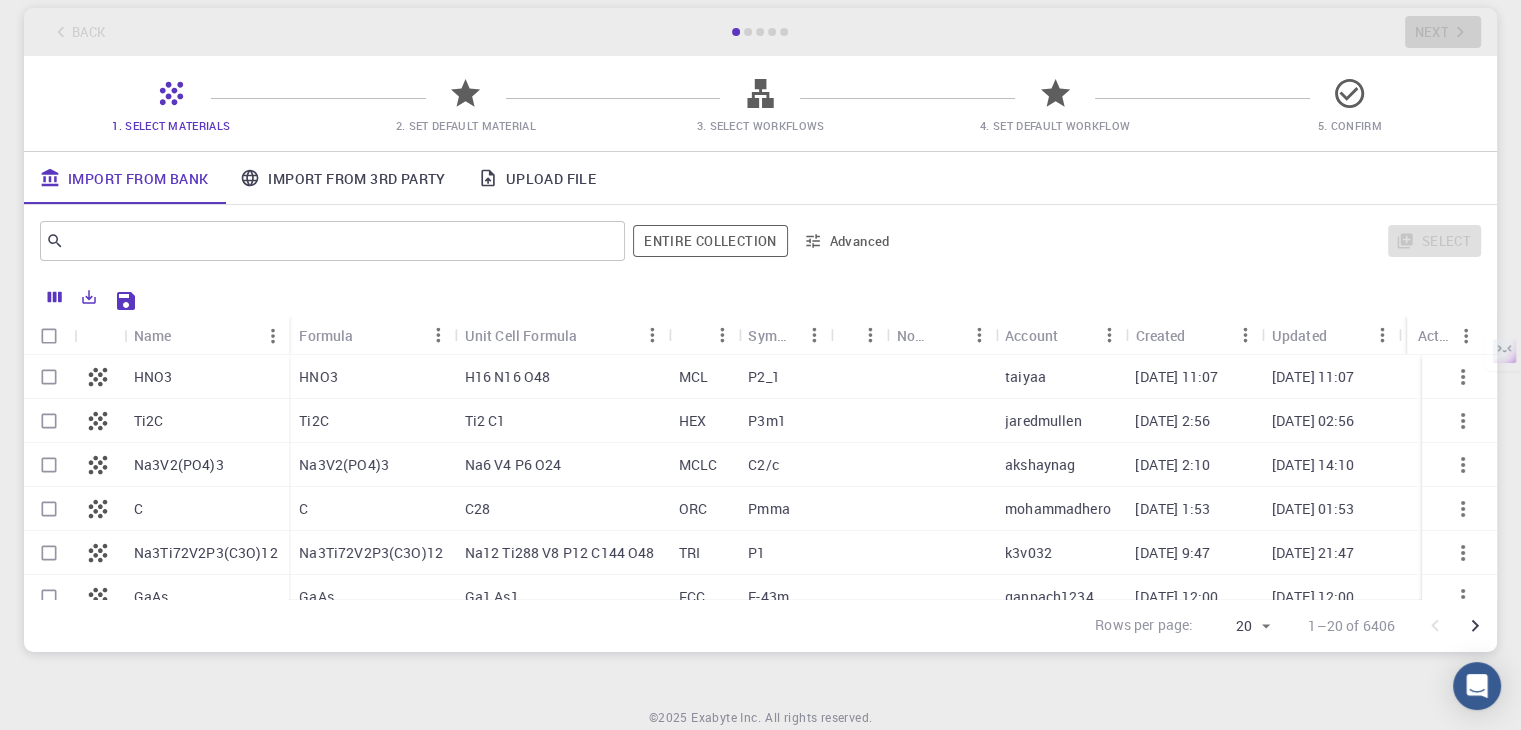scroll, scrollTop: 178, scrollLeft: 0, axis: vertical 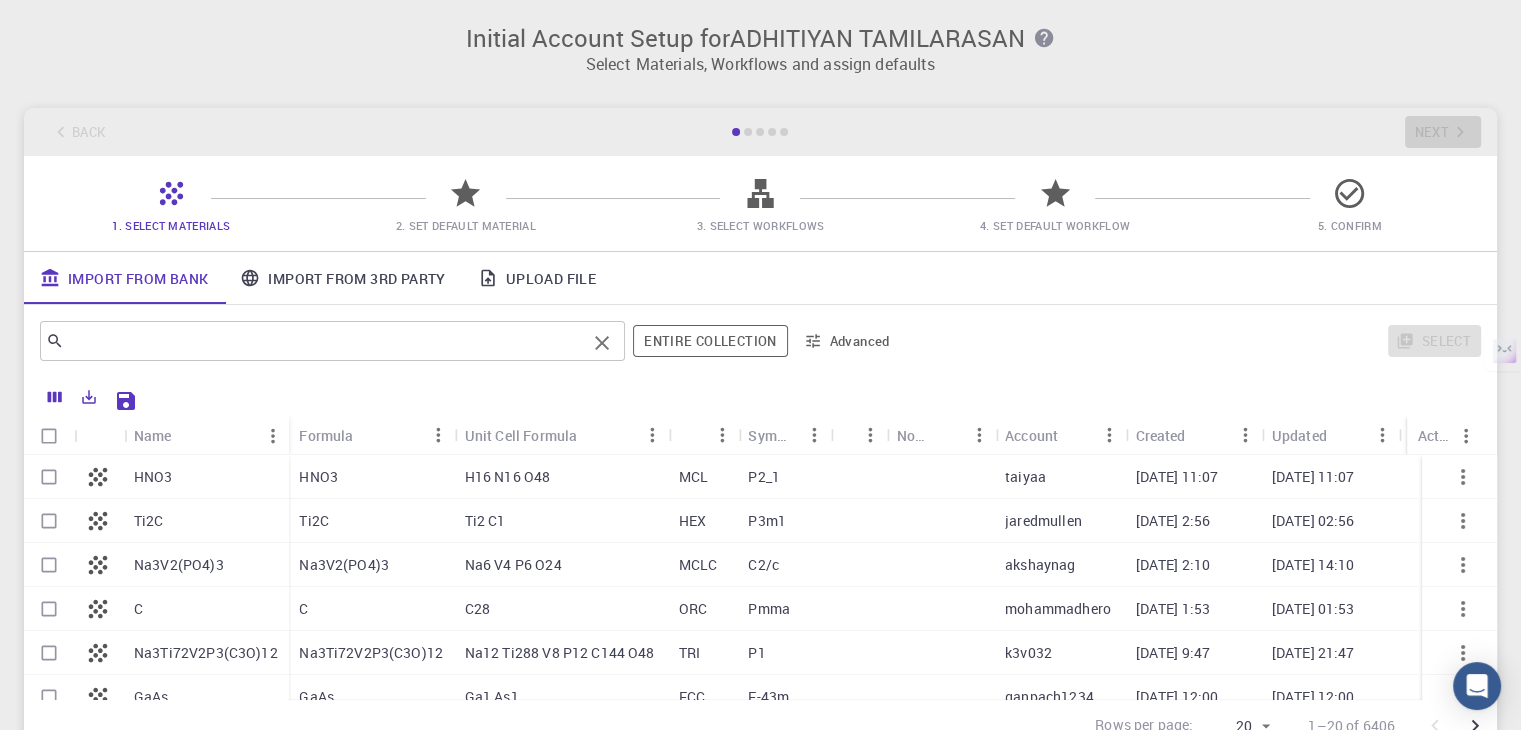 click at bounding box center [325, 341] 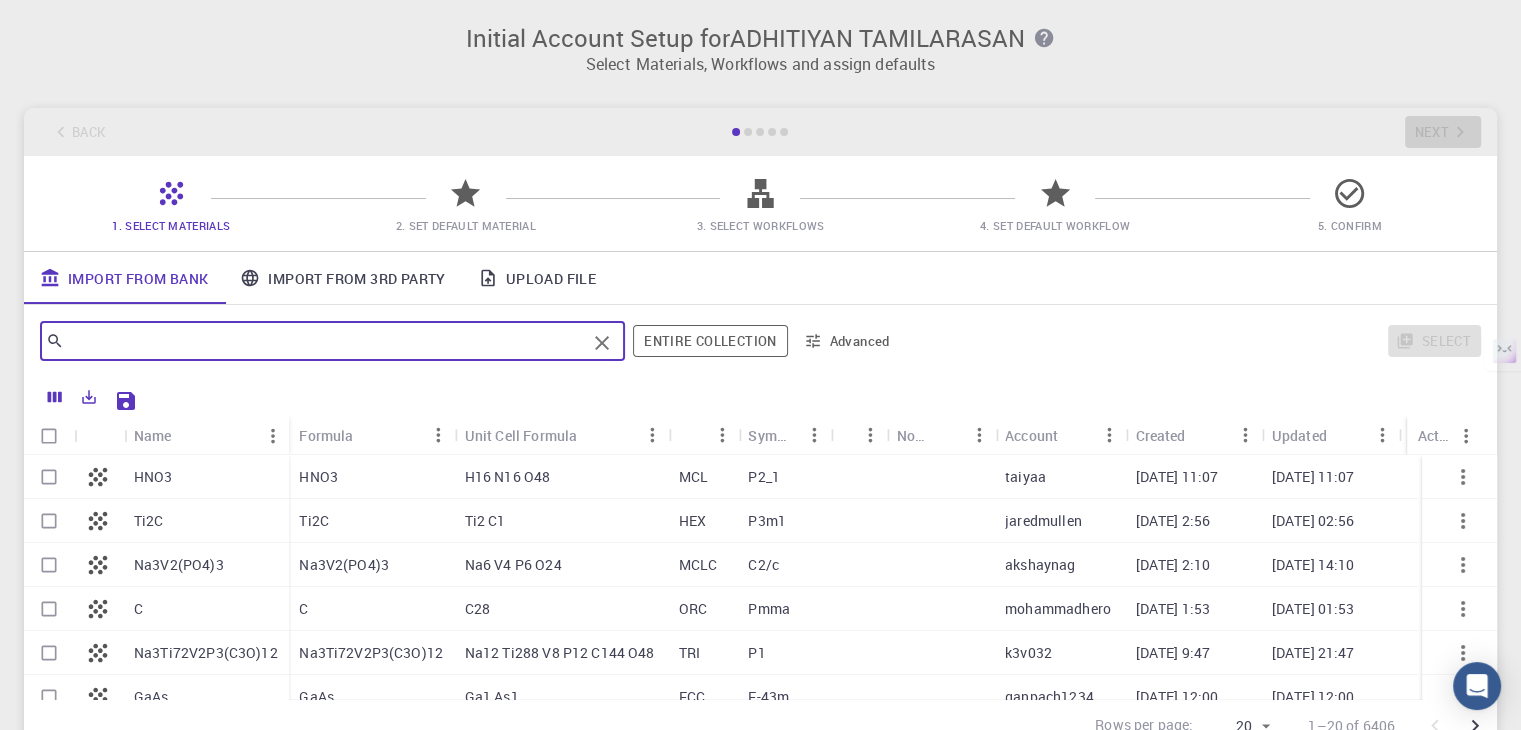 scroll, scrollTop: 178, scrollLeft: 0, axis: vertical 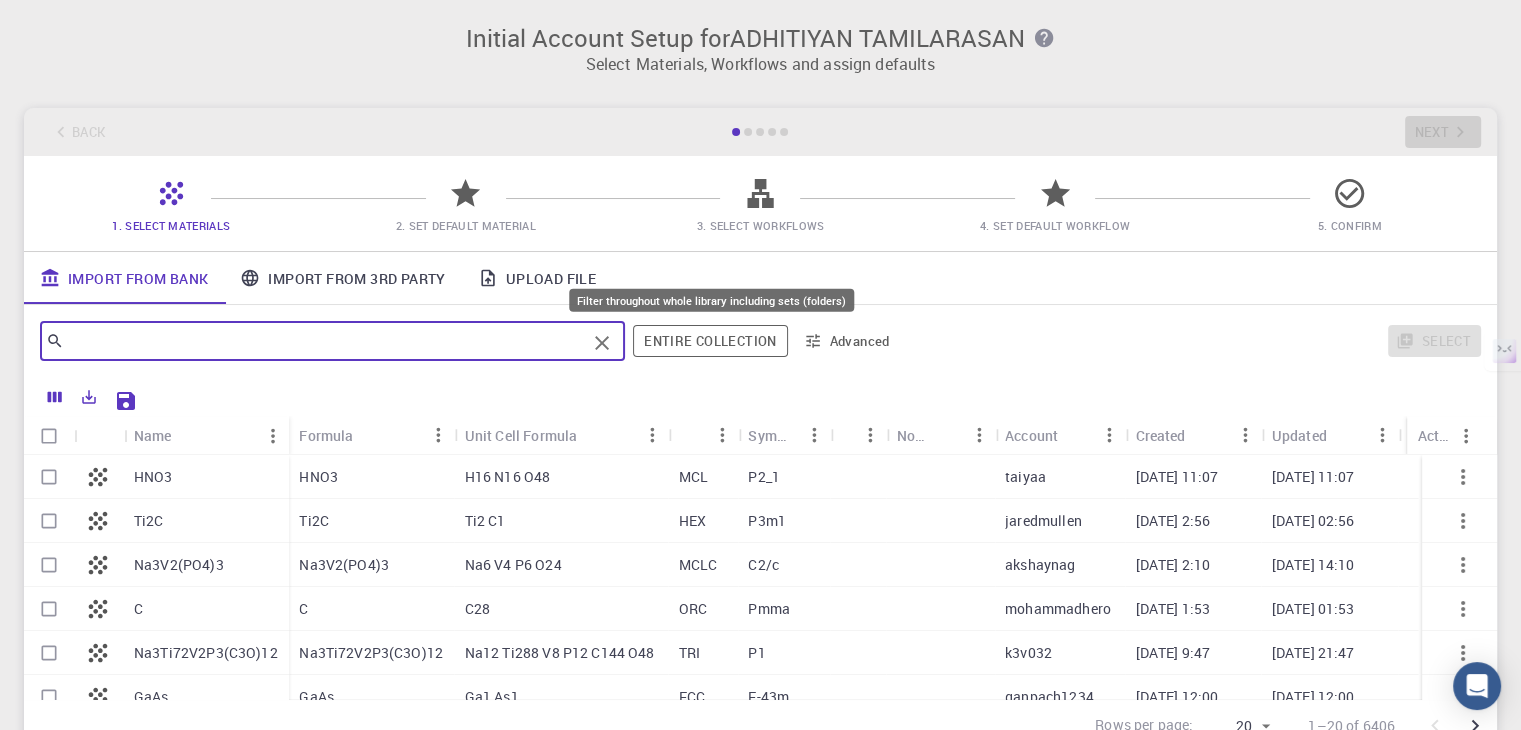 click on "Entire collection" at bounding box center [710, 341] 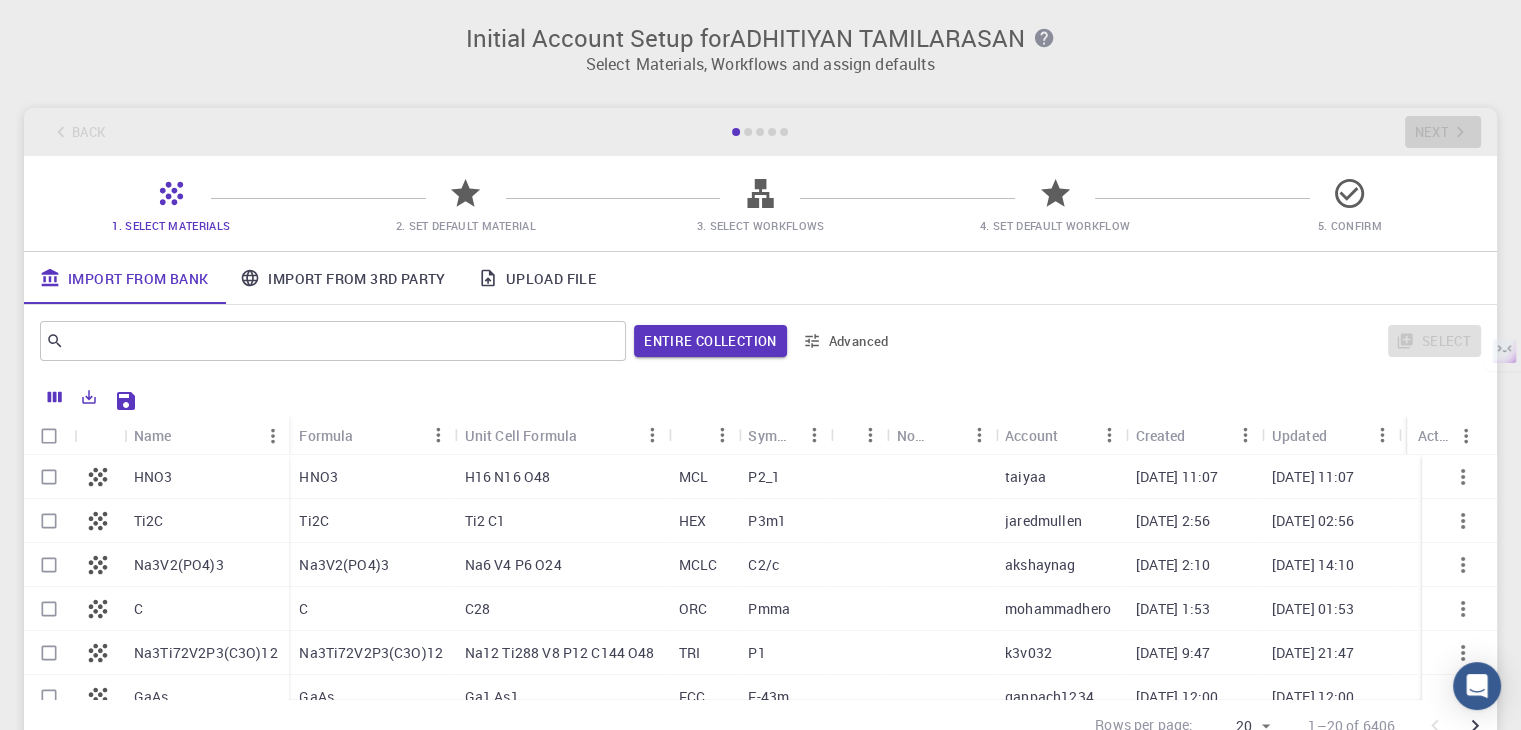 scroll, scrollTop: 178, scrollLeft: 0, axis: vertical 